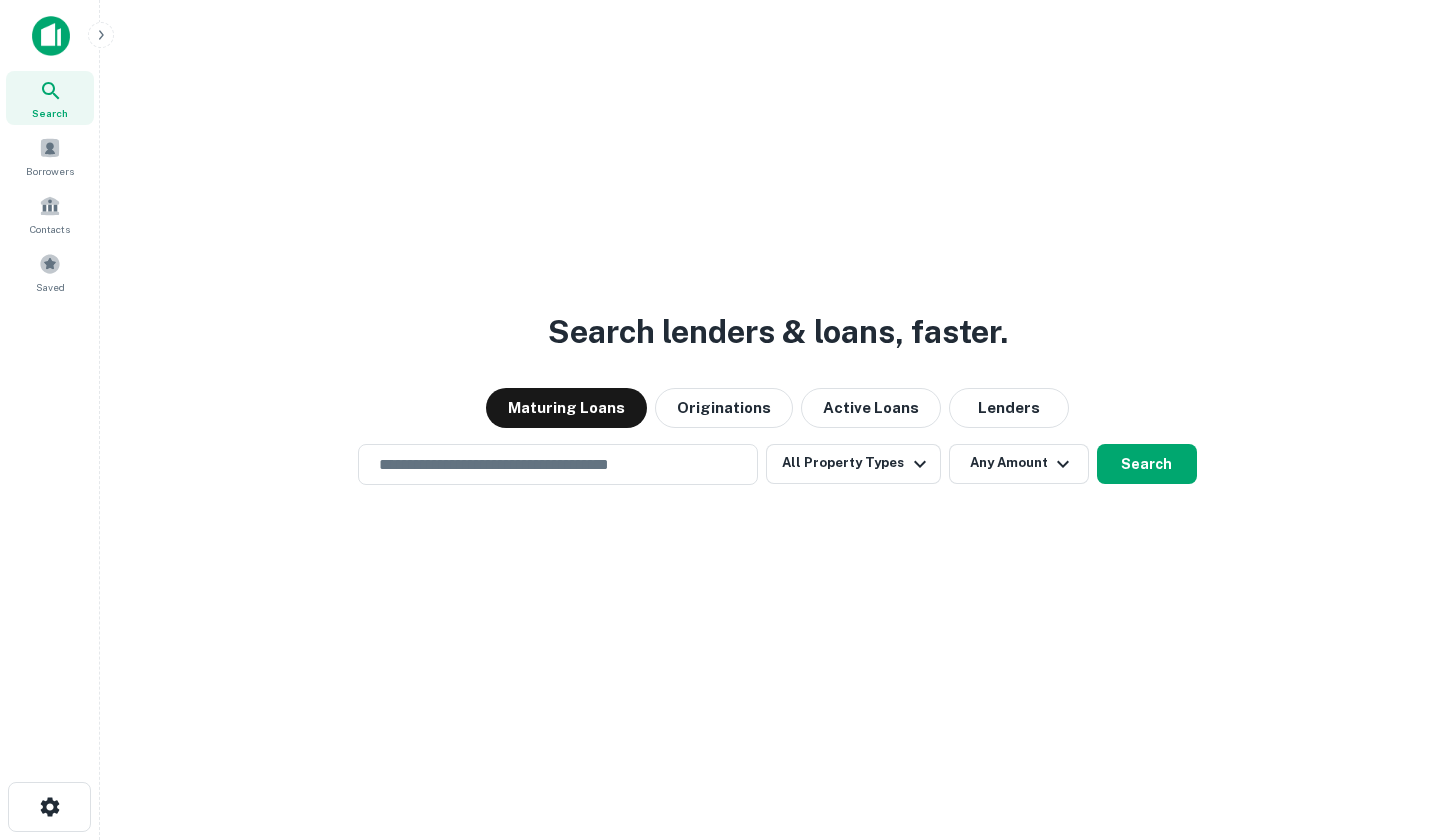 scroll, scrollTop: 0, scrollLeft: 0, axis: both 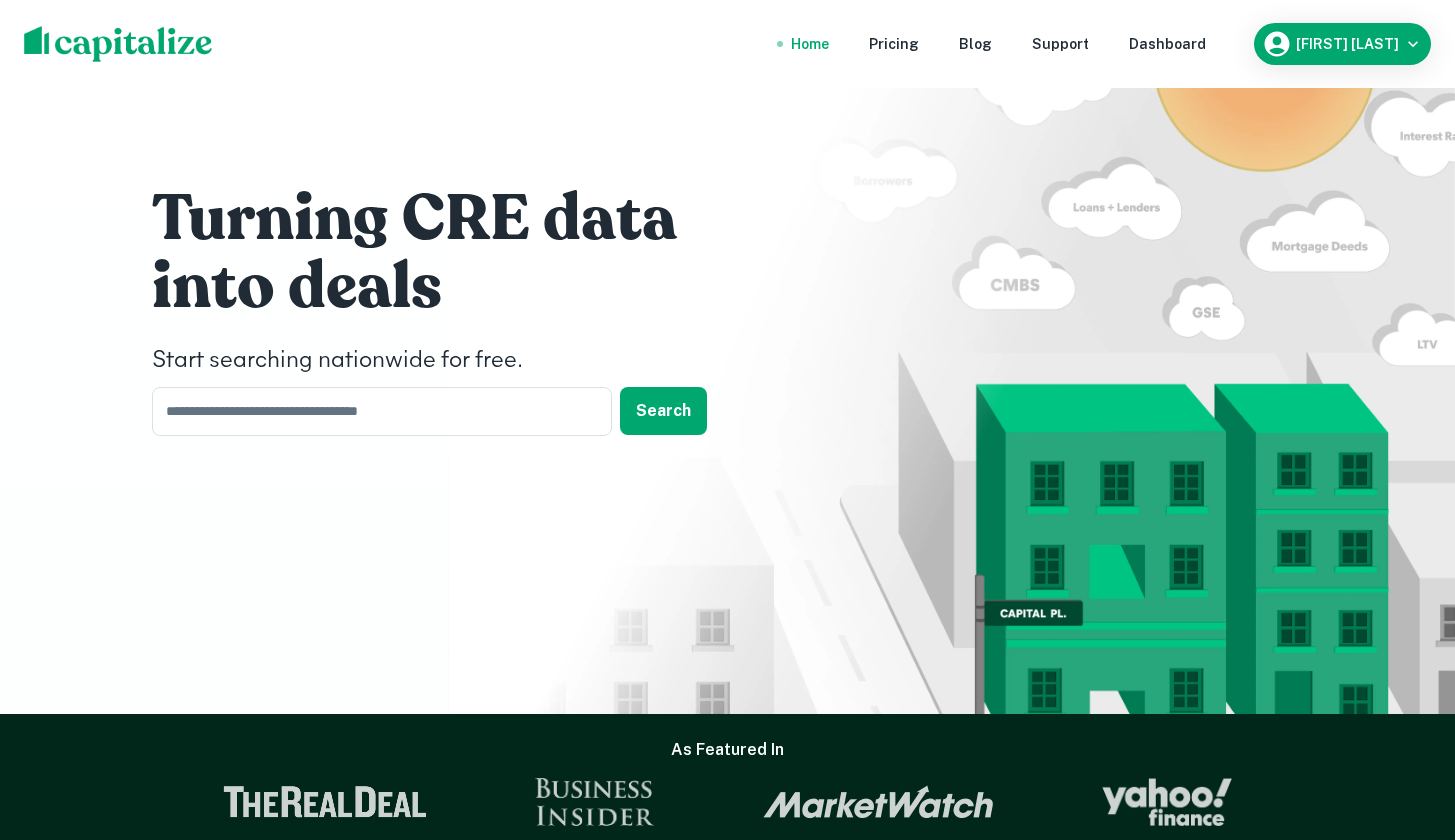 click on "Home" at bounding box center (810, 44) 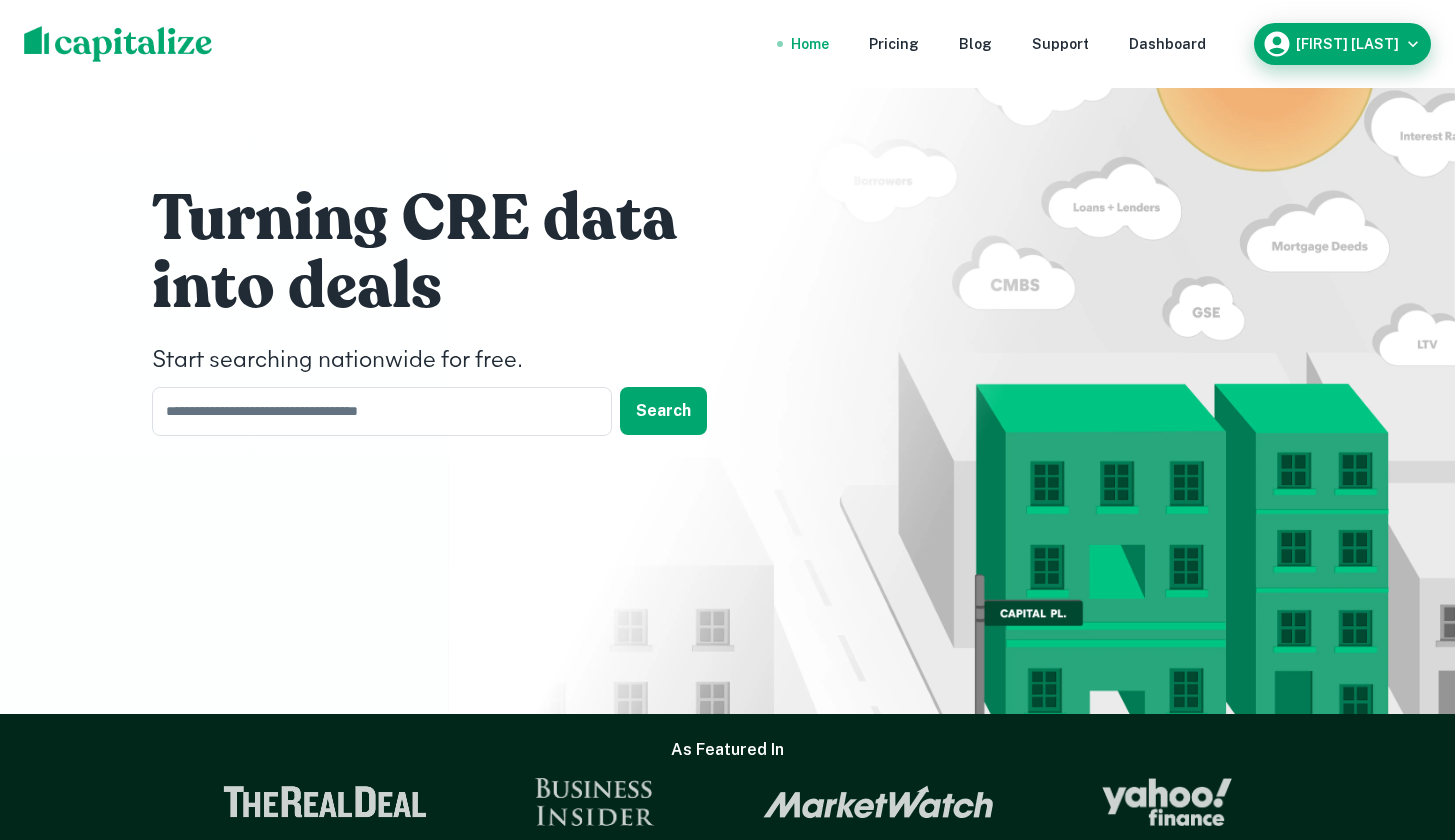click on "David Waud" at bounding box center (1342, 44) 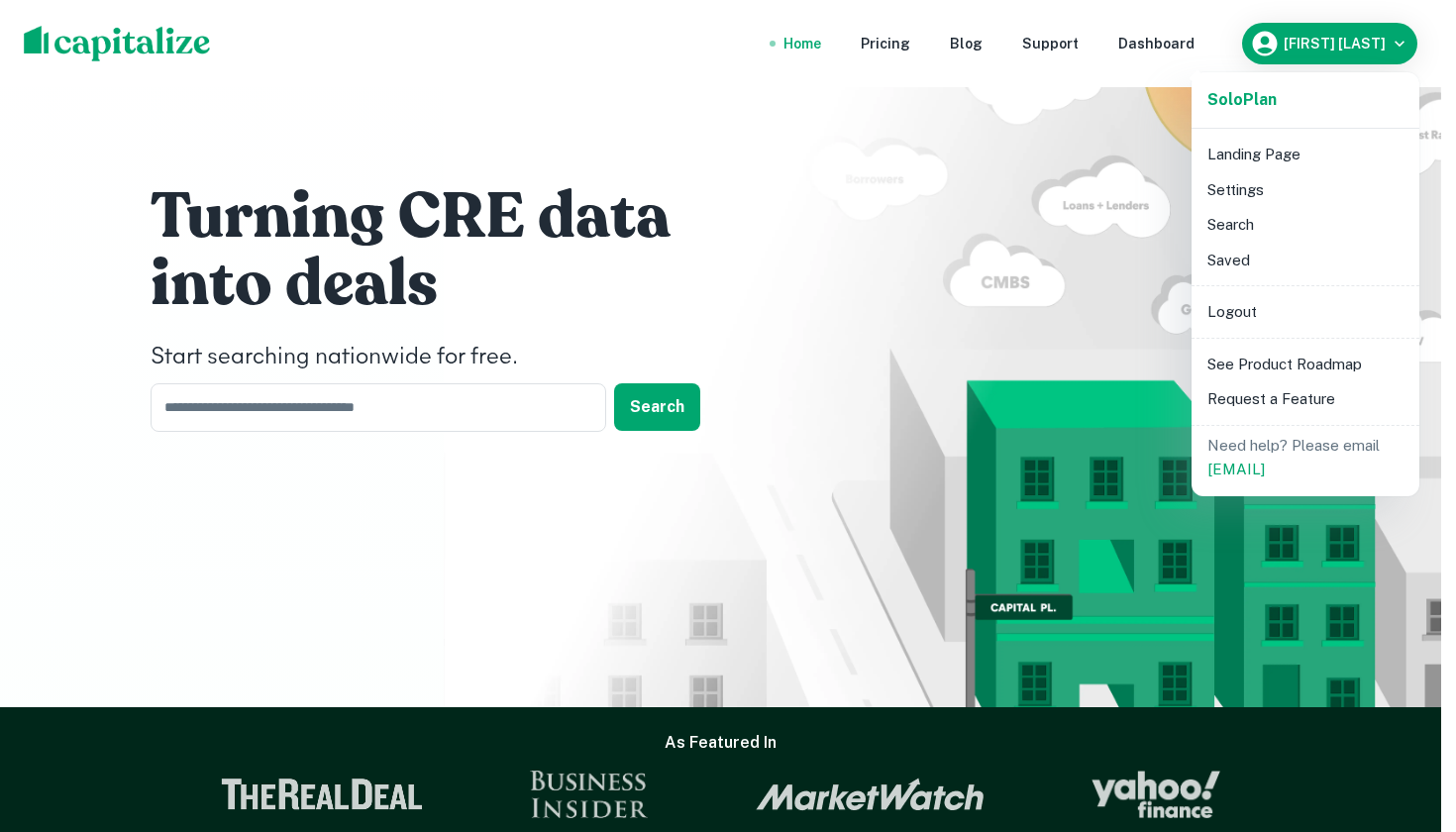 click on "Landing Page" at bounding box center [1305, 155] 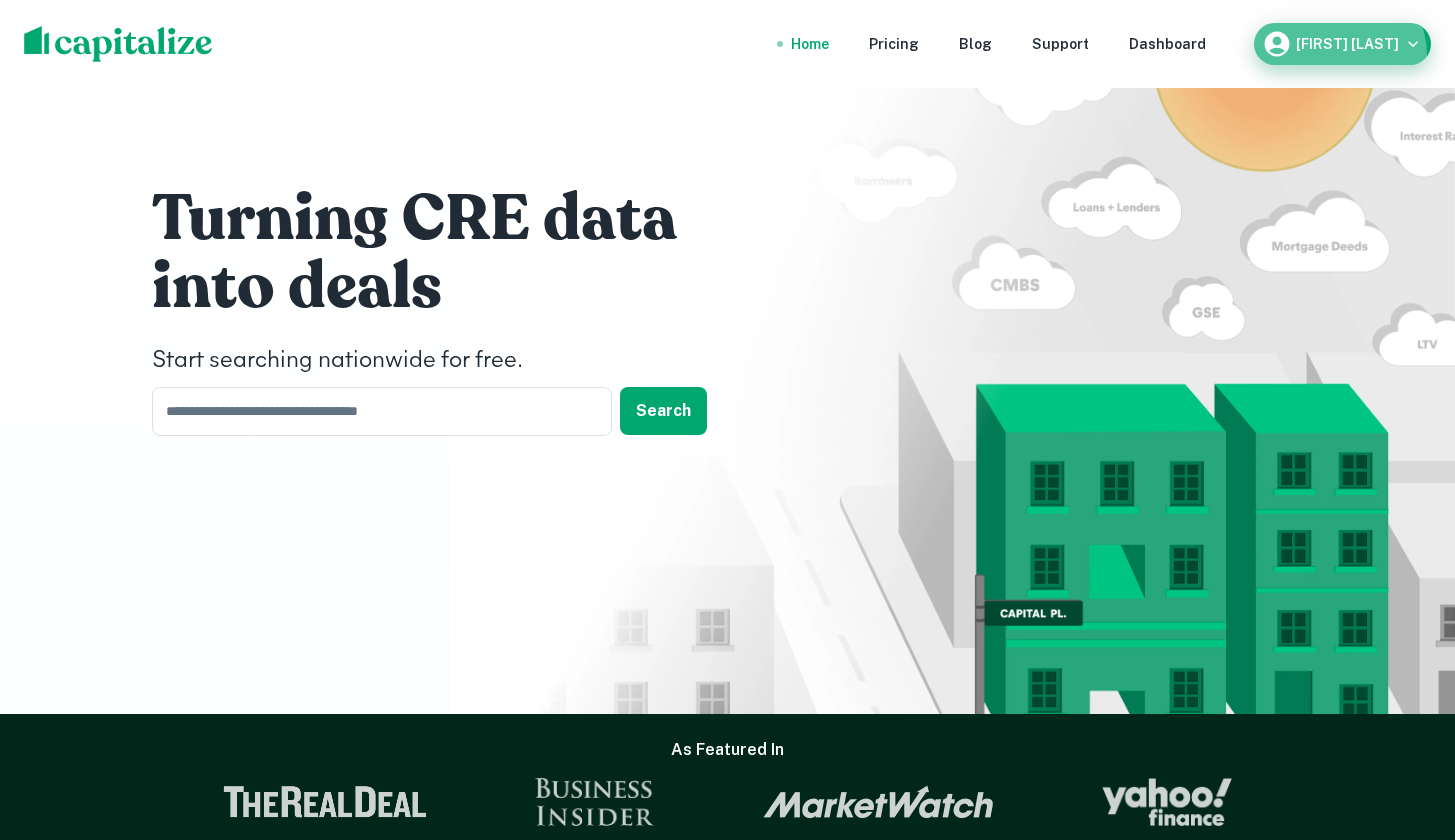 click on "David Waud" at bounding box center [1342, 44] 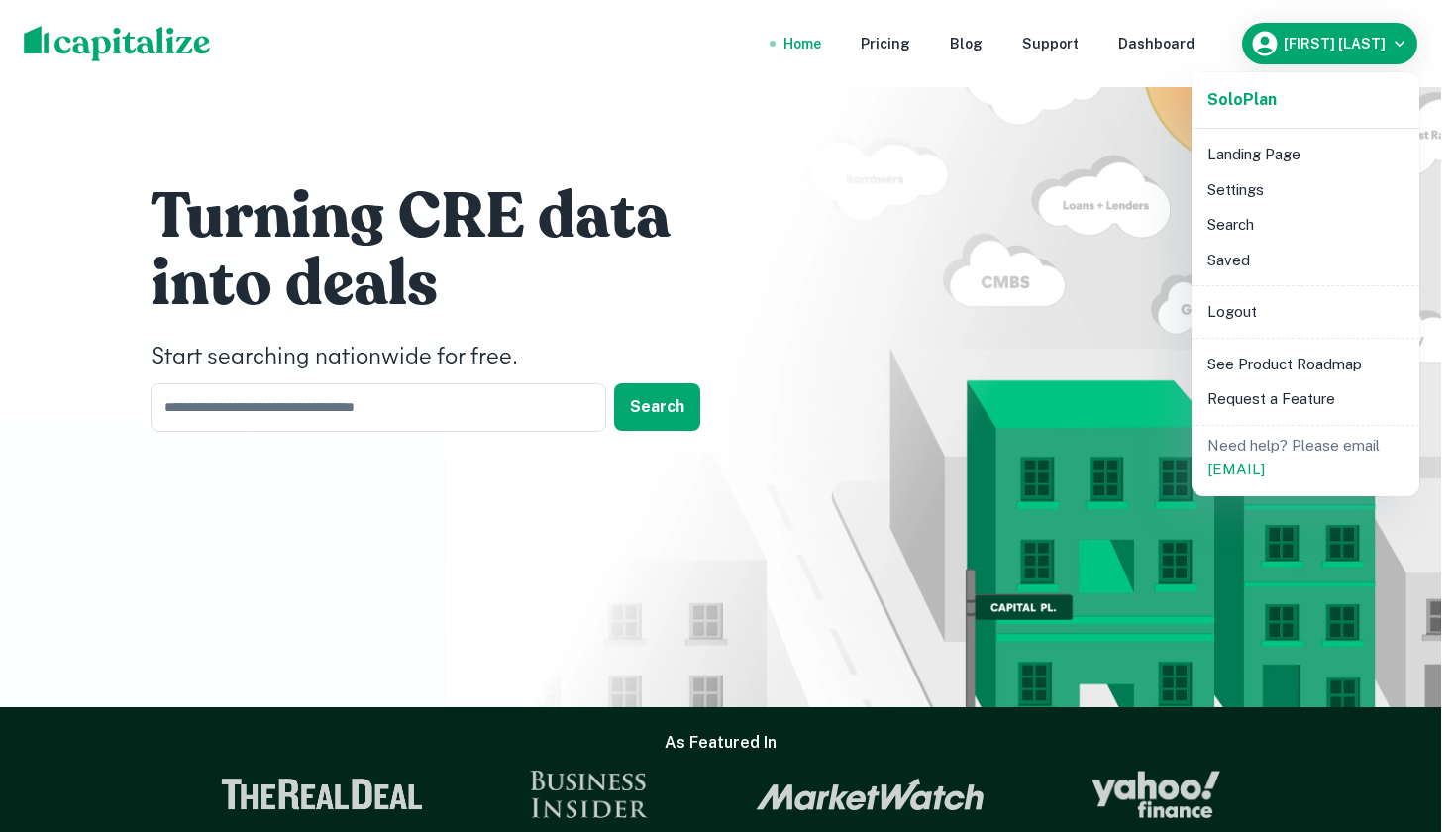 click at bounding box center (728, 416) 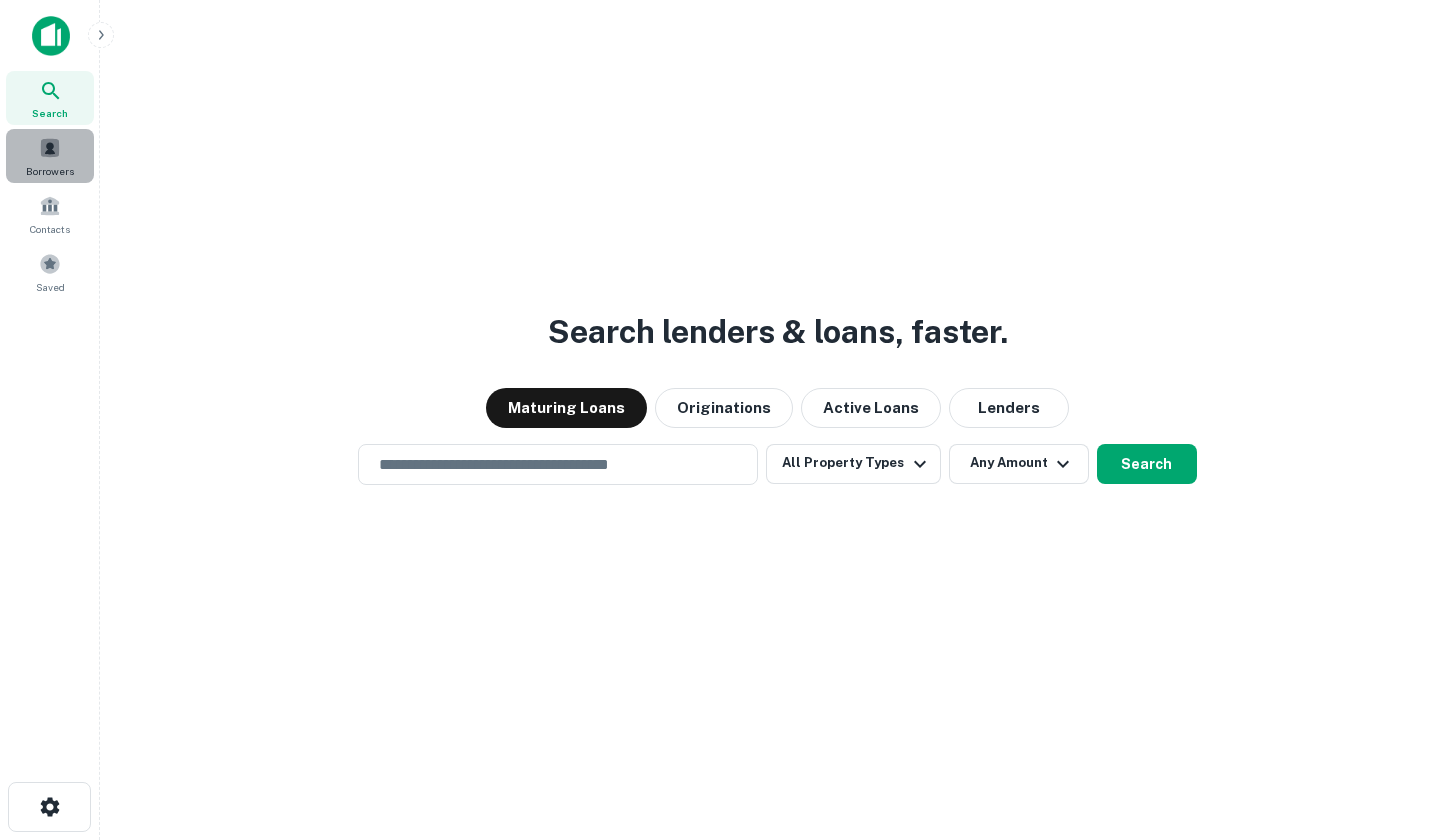 click on "Borrowers" at bounding box center (50, 156) 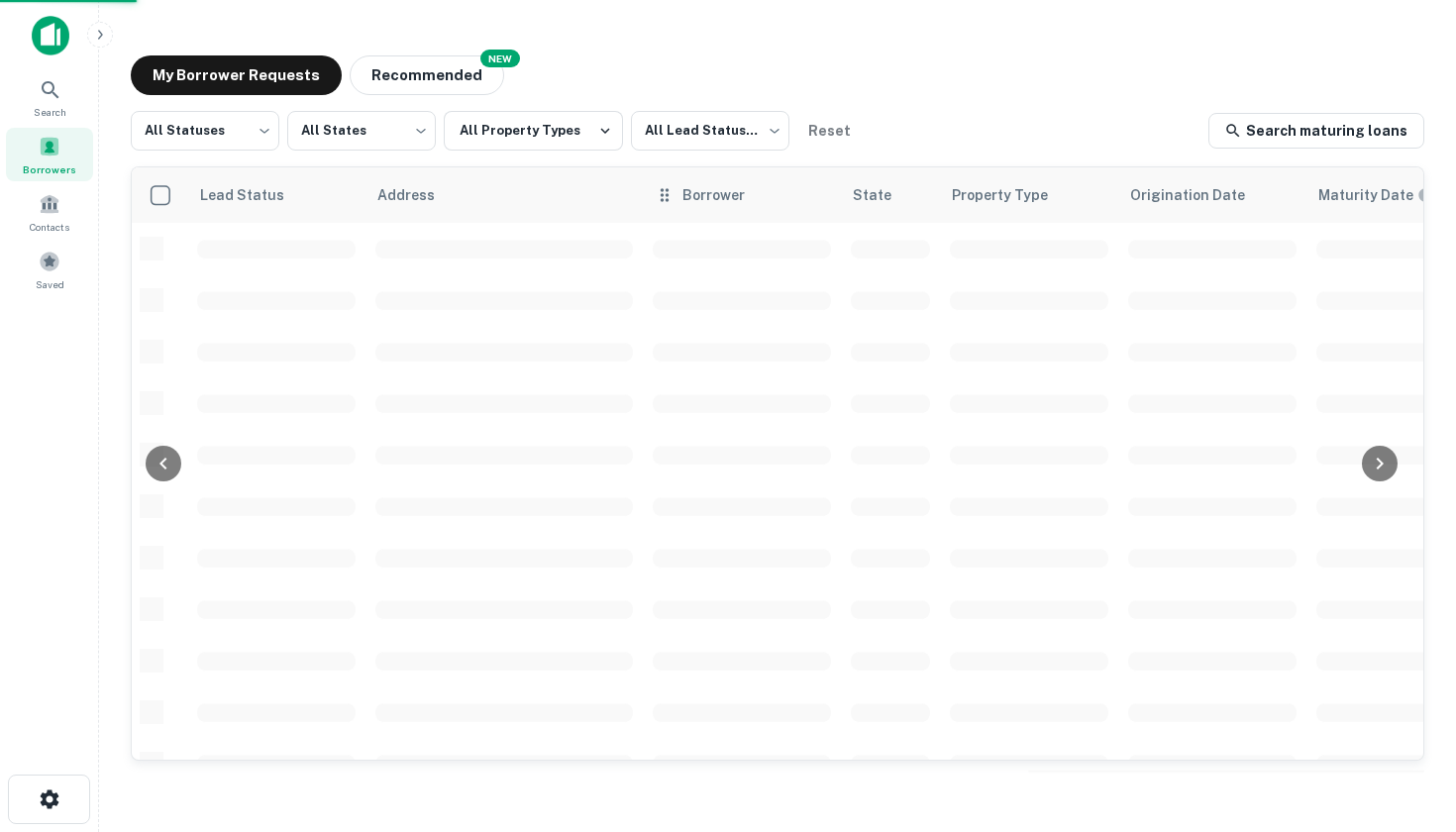 scroll, scrollTop: 0, scrollLeft: 0, axis: both 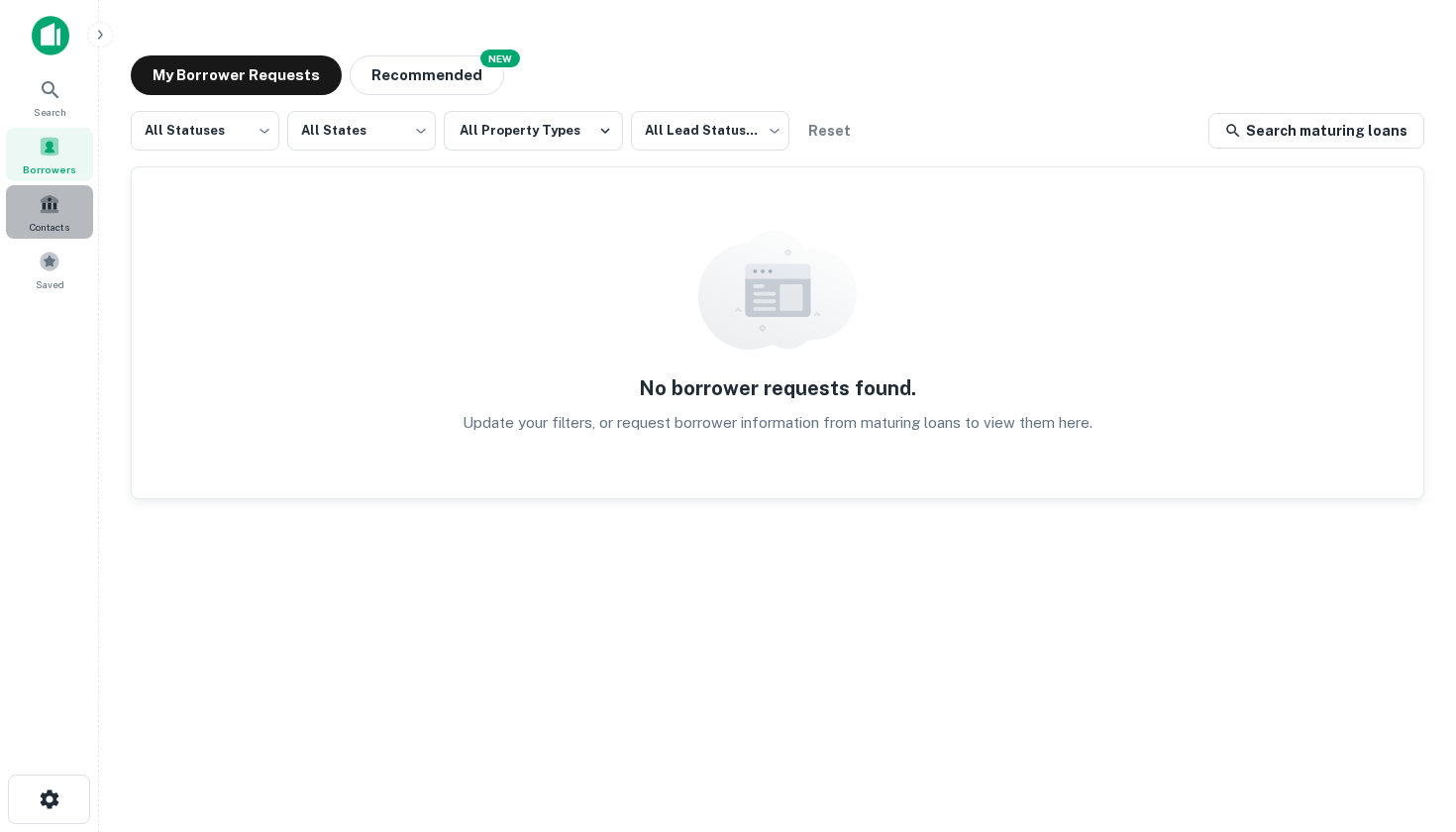 click at bounding box center (50, 204) 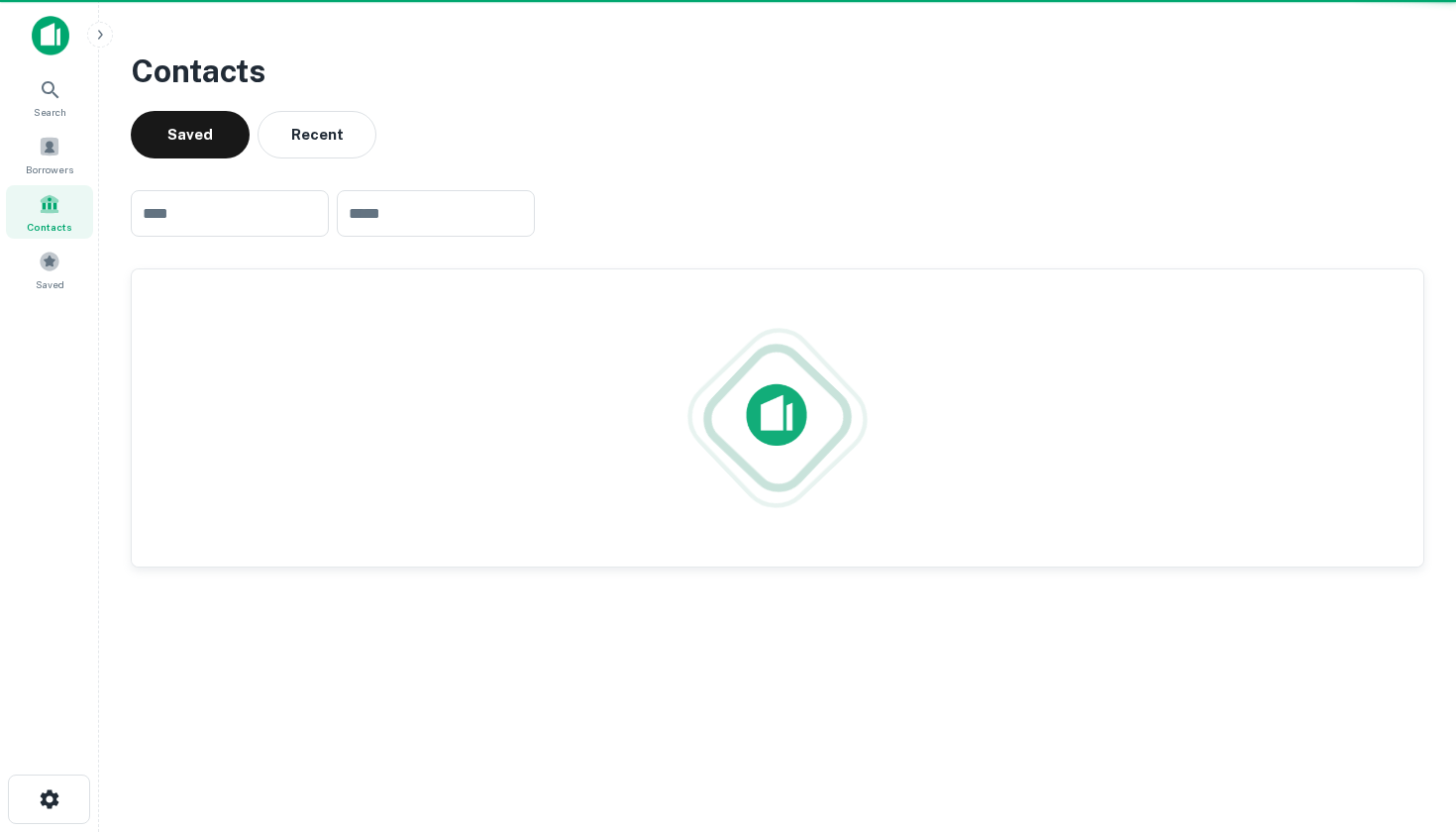 scroll, scrollTop: 0, scrollLeft: 0, axis: both 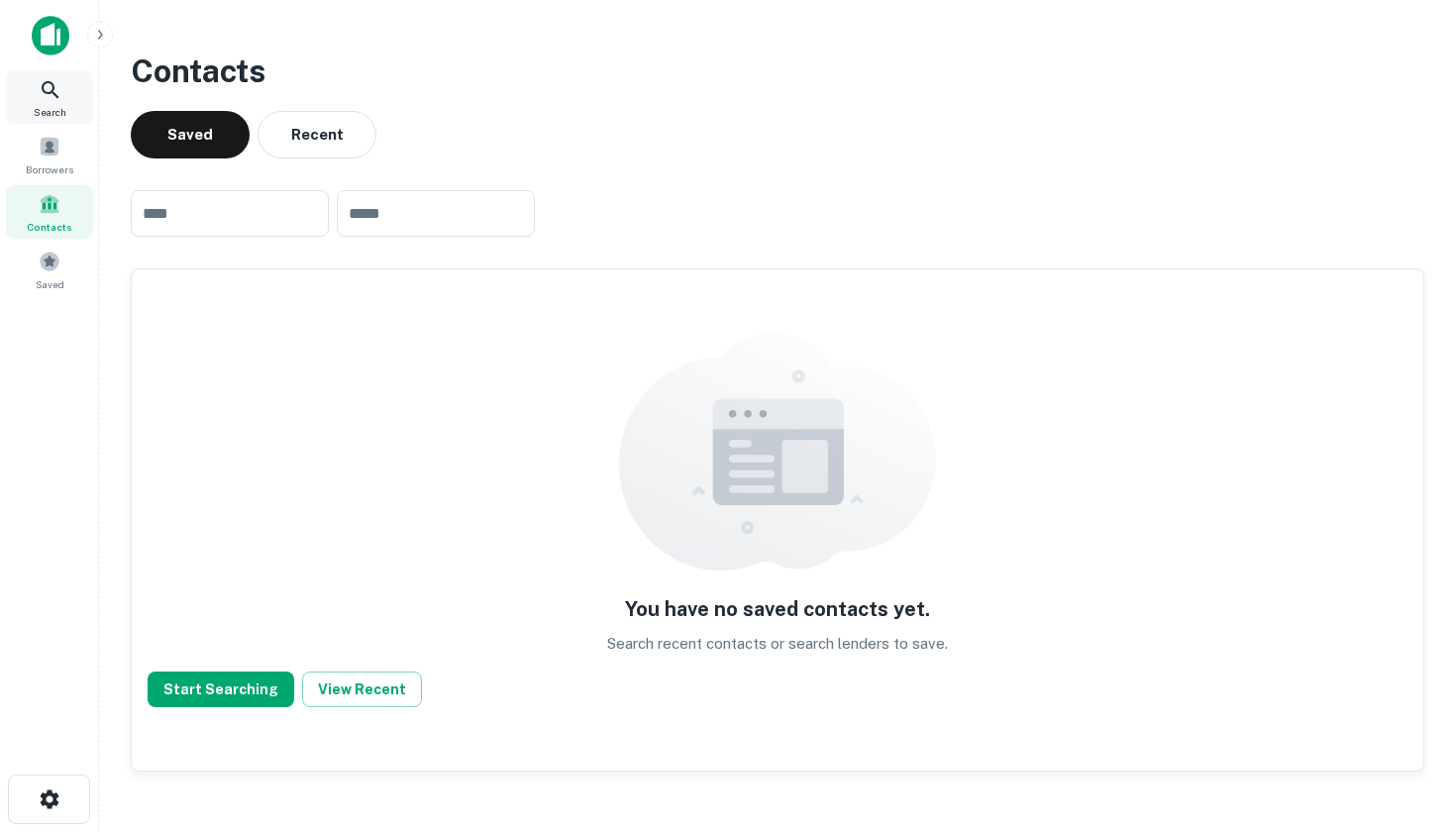 click on "Search" at bounding box center (50, 97) 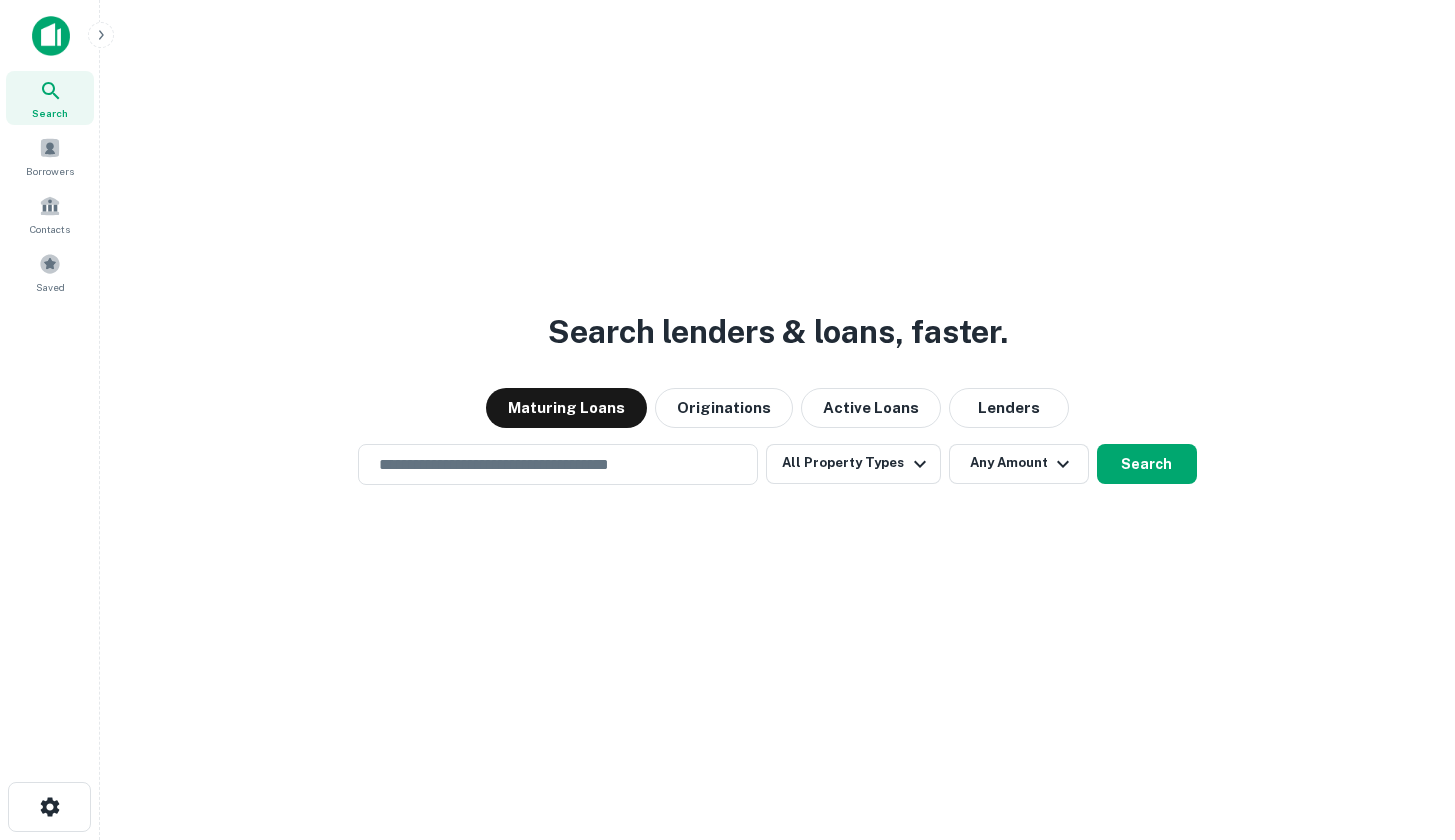 scroll, scrollTop: 0, scrollLeft: 0, axis: both 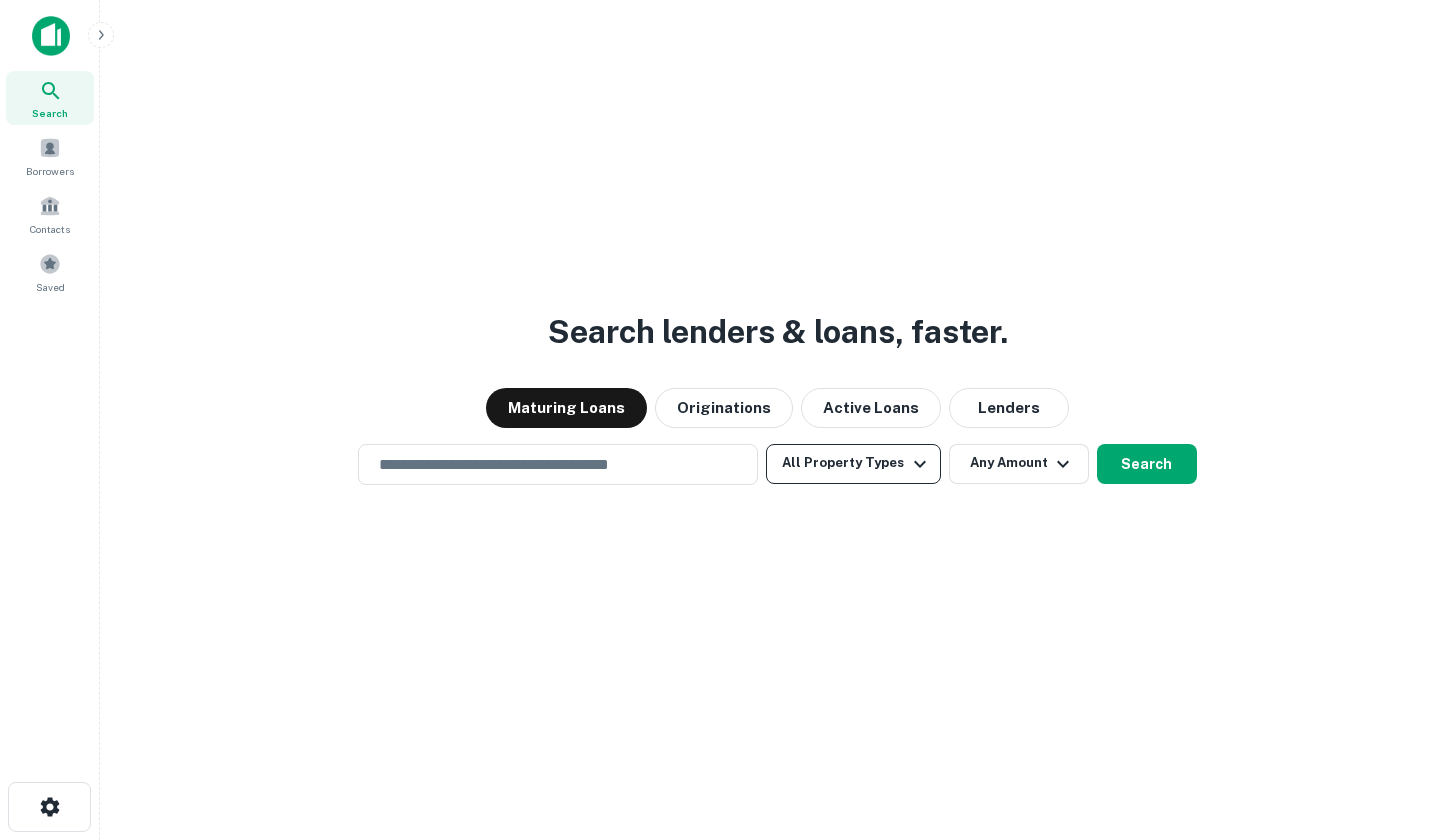 click on "All Property Types" at bounding box center [853, 464] 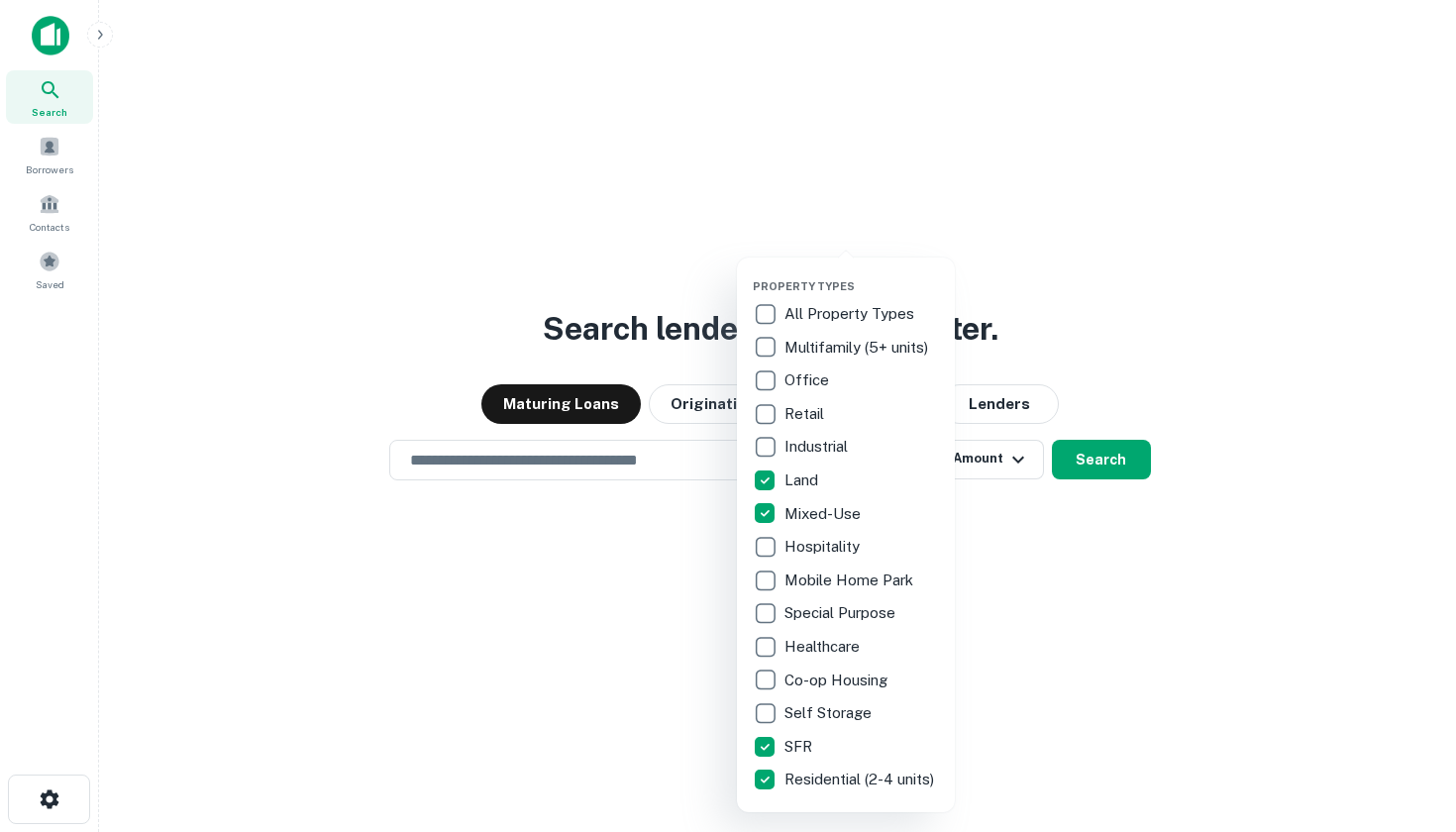 click at bounding box center [728, 416] 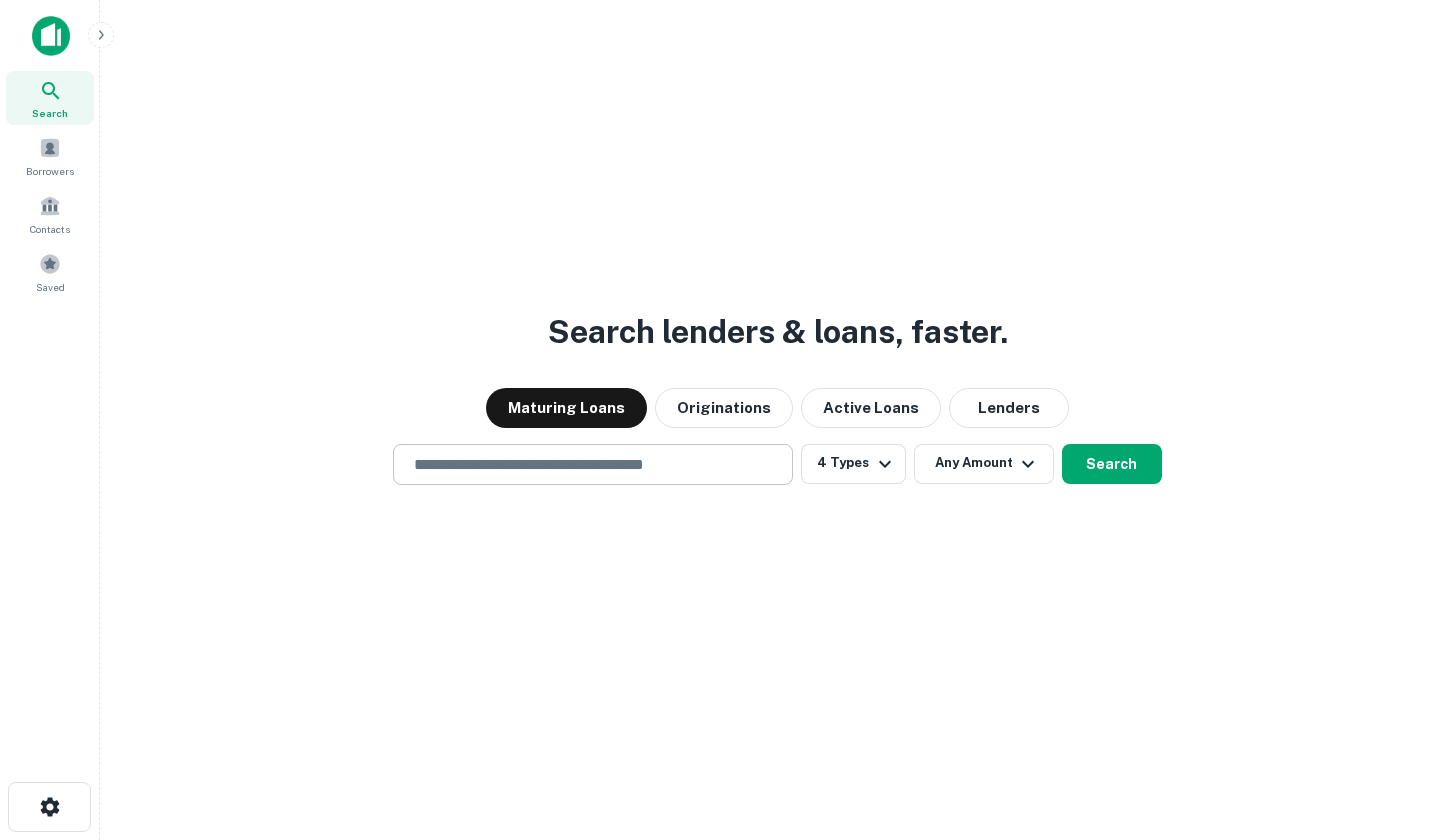 click at bounding box center (593, 464) 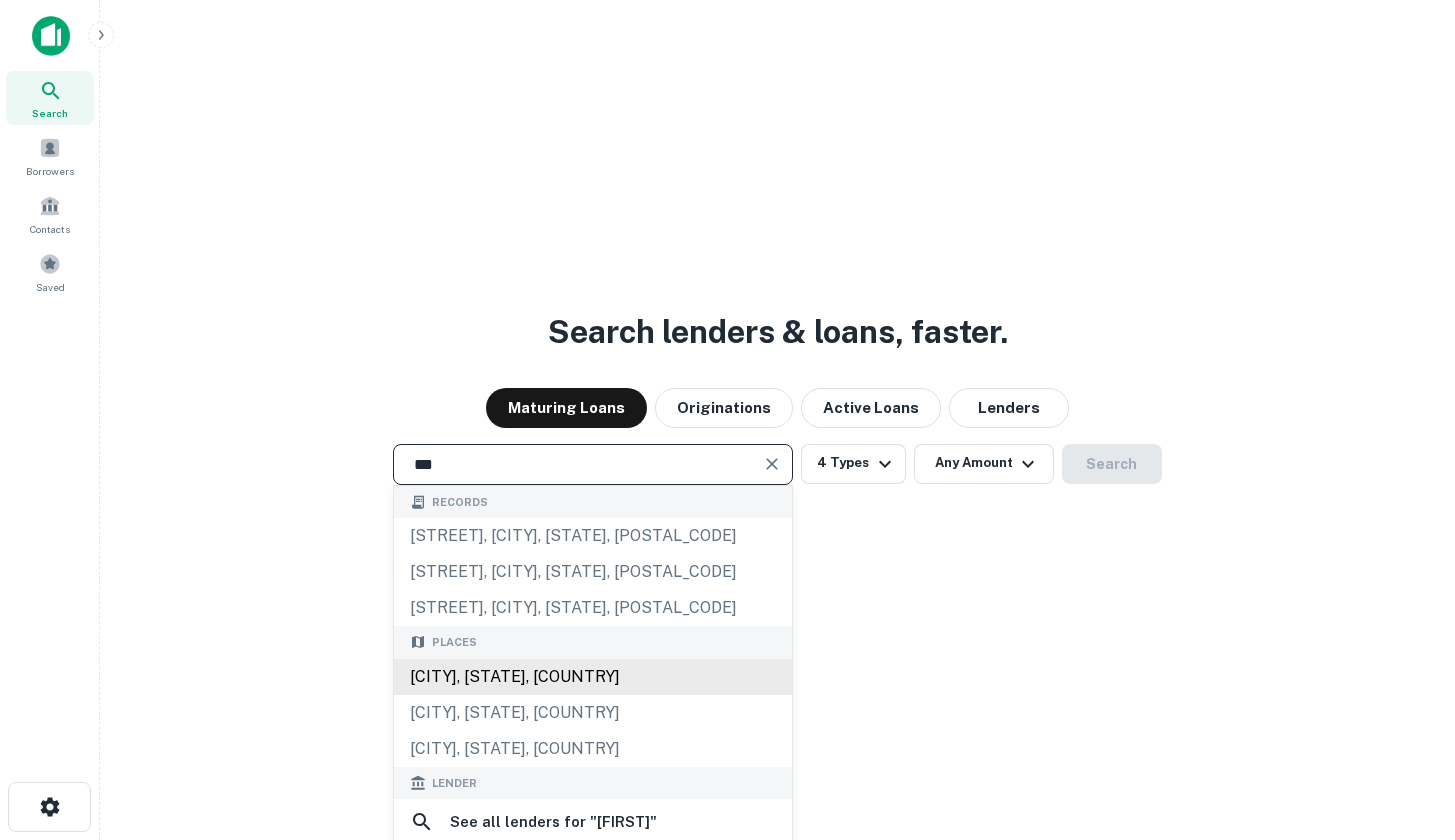 type on "**********" 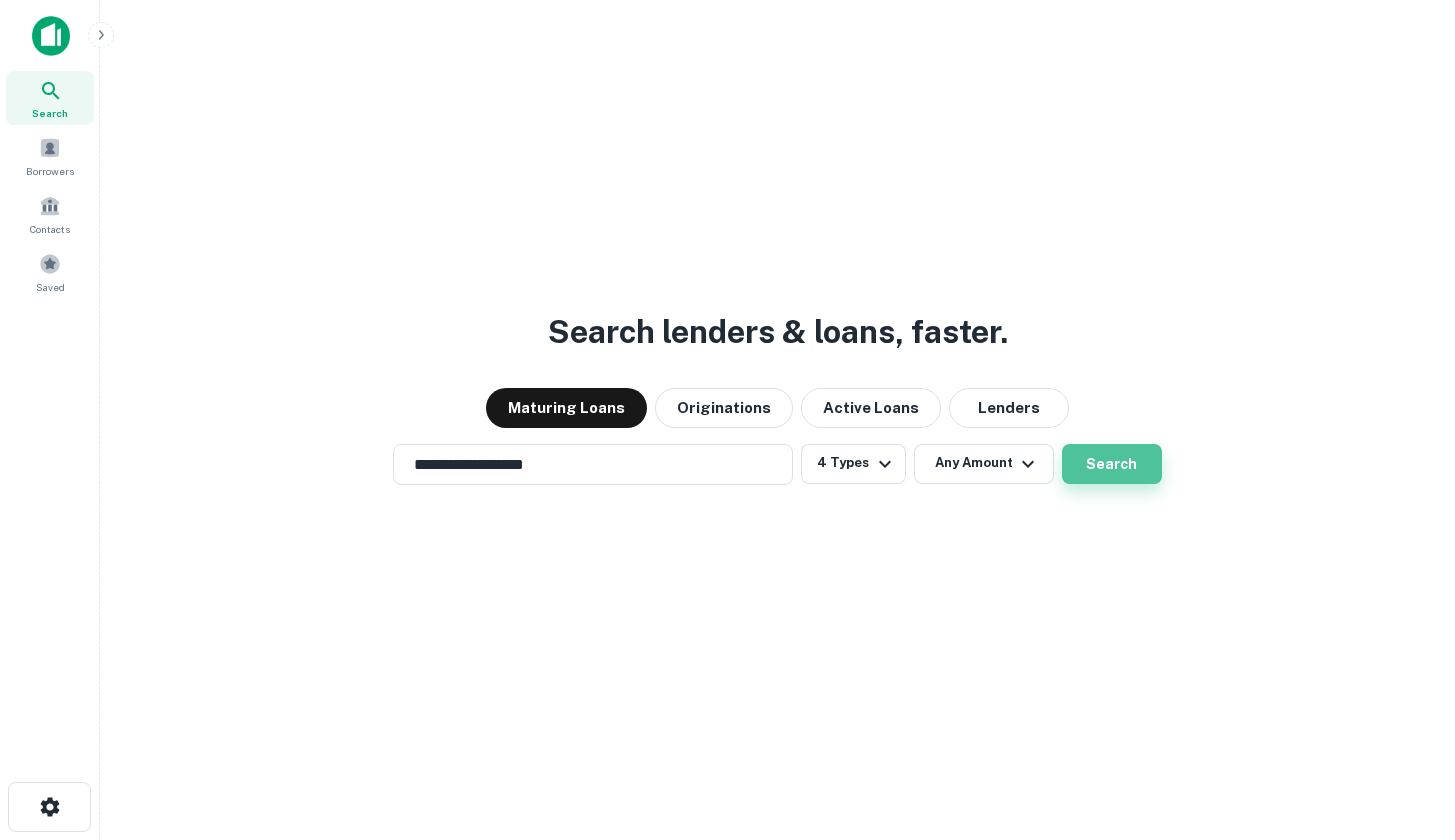 click on "Search" at bounding box center [1112, 464] 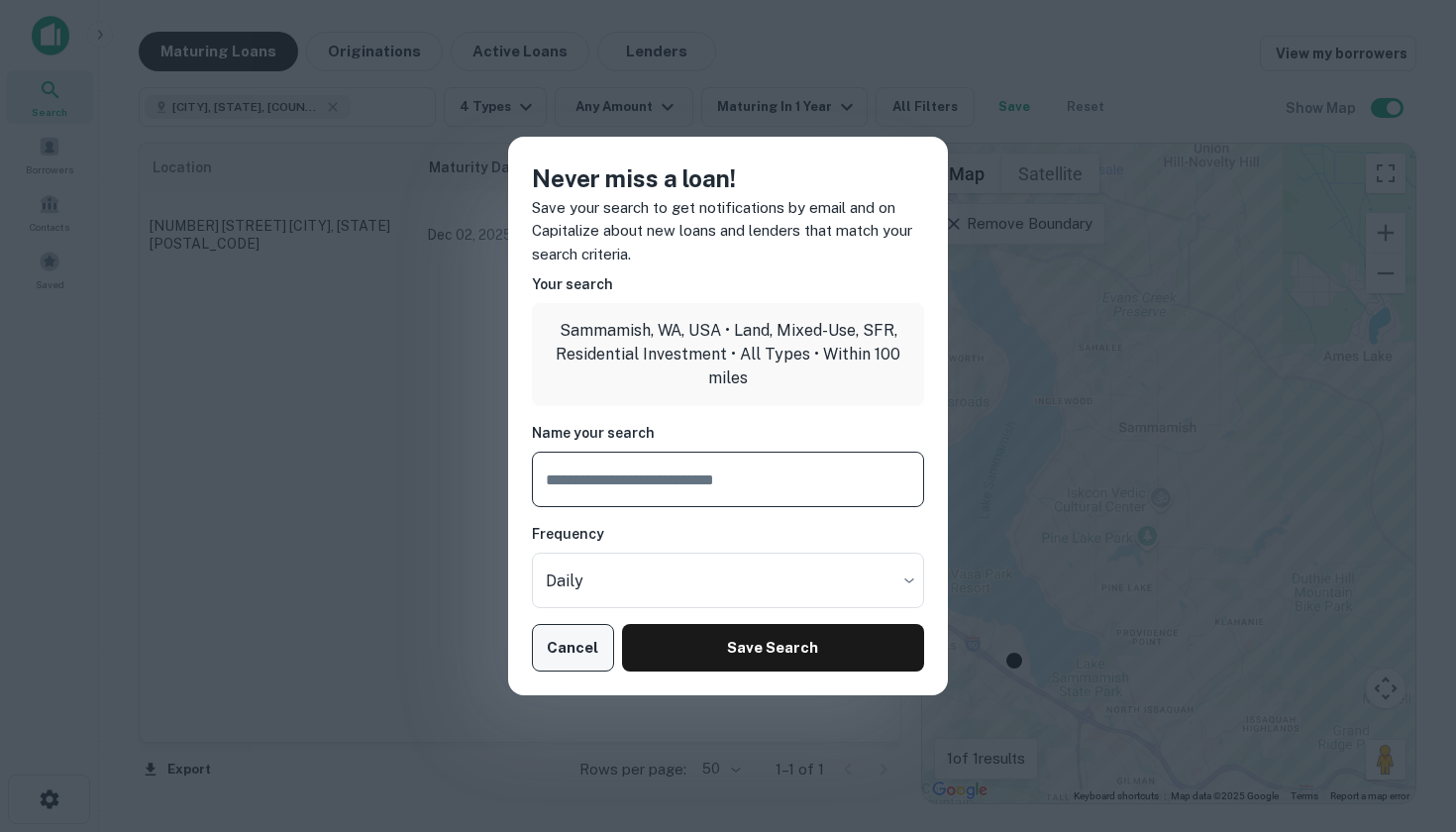 click on "Cancel" at bounding box center (572, 648) 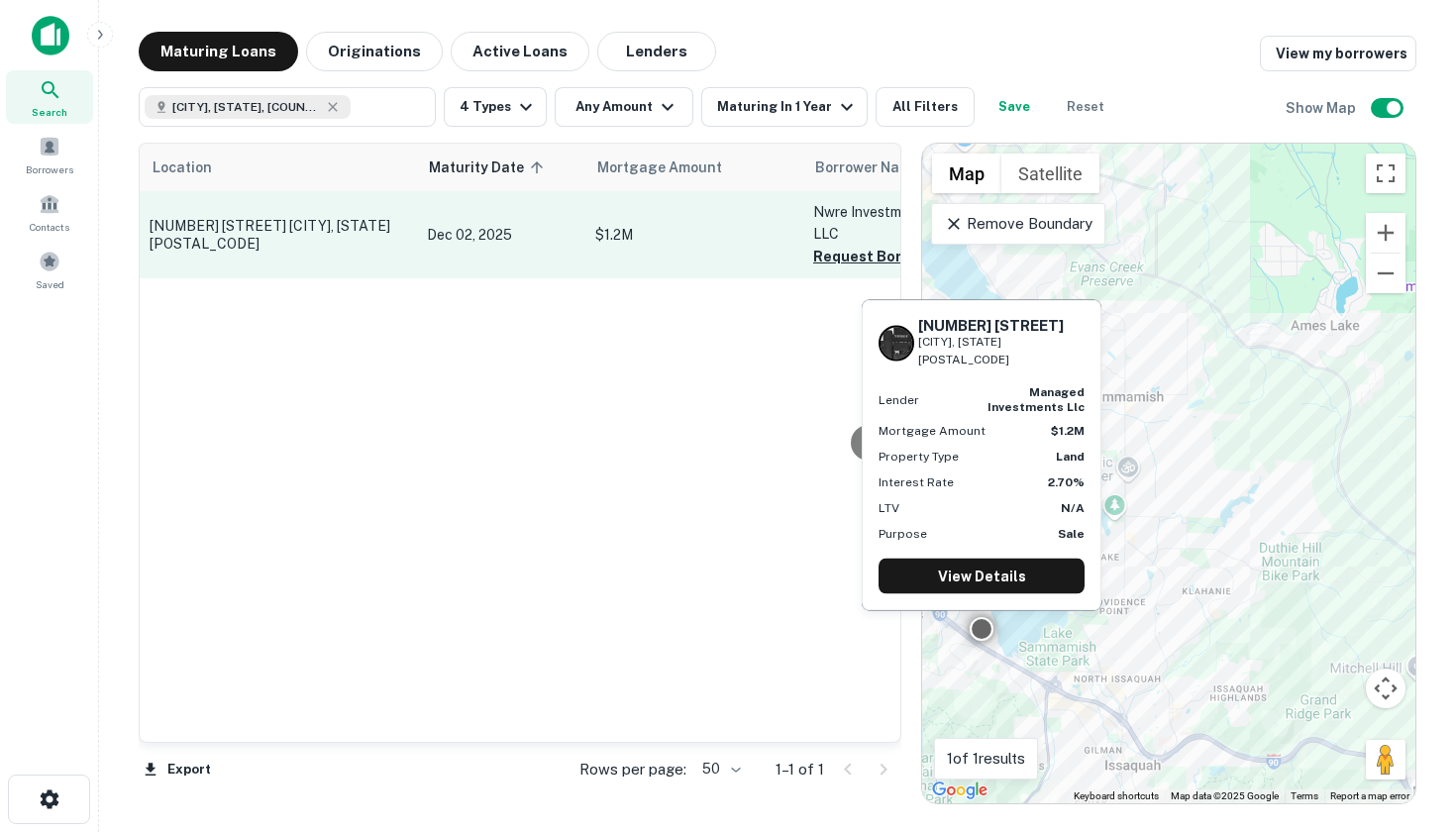 click on "[NUMBER] [STREET] [CITY], [STATE][POSTAL_CODE]" at bounding box center (278, 235) 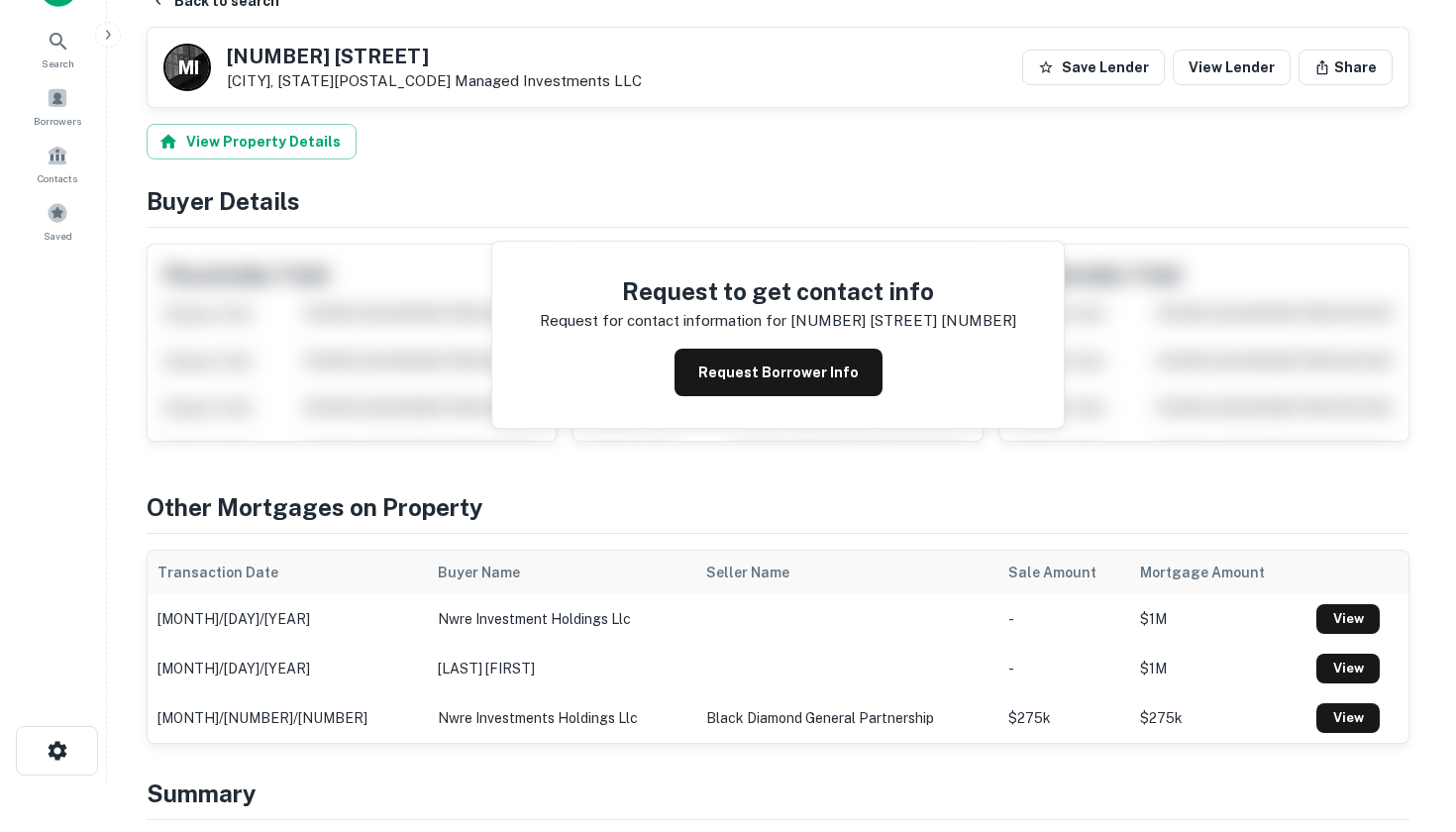 scroll, scrollTop: 0, scrollLeft: 0, axis: both 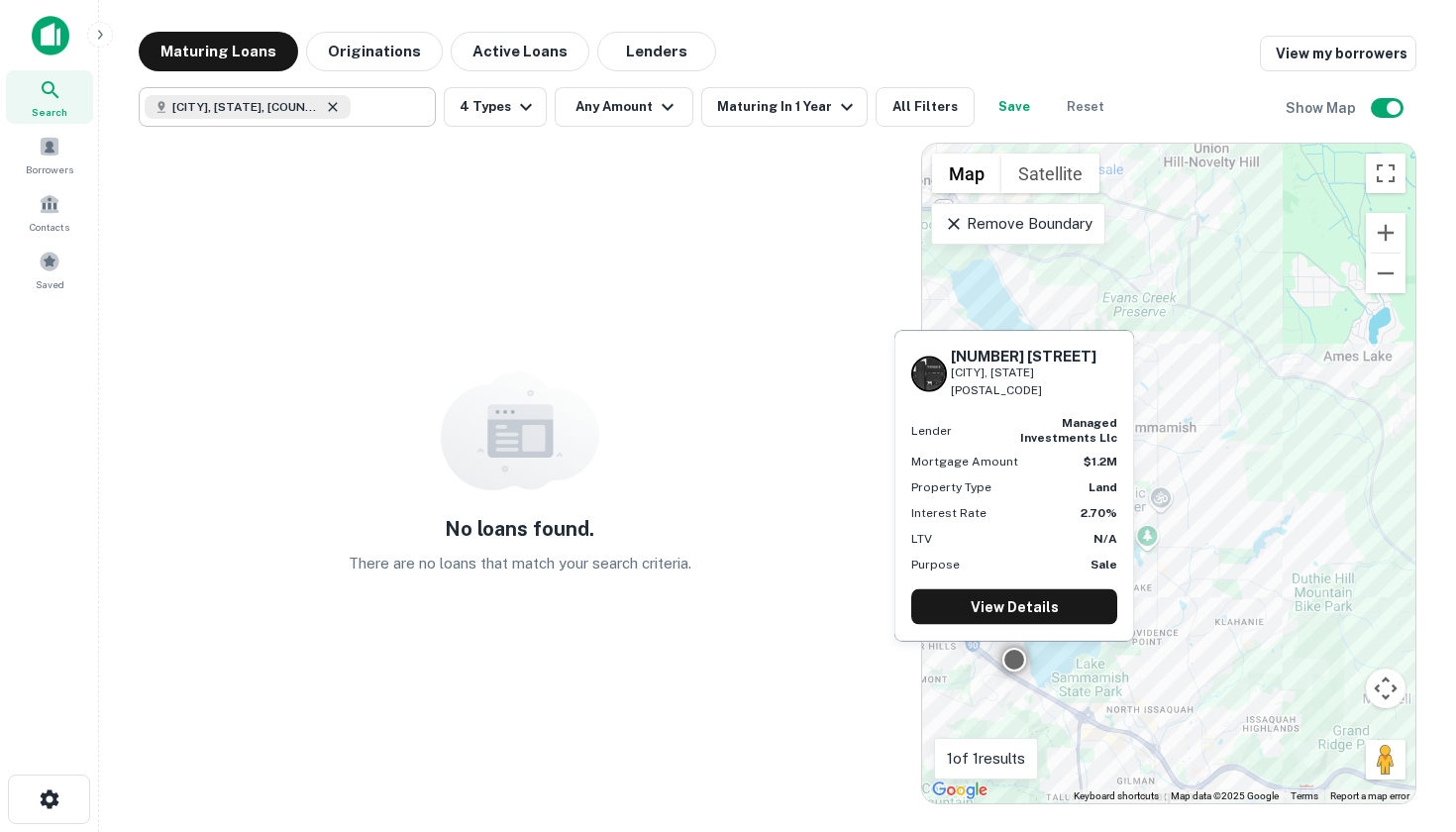 click 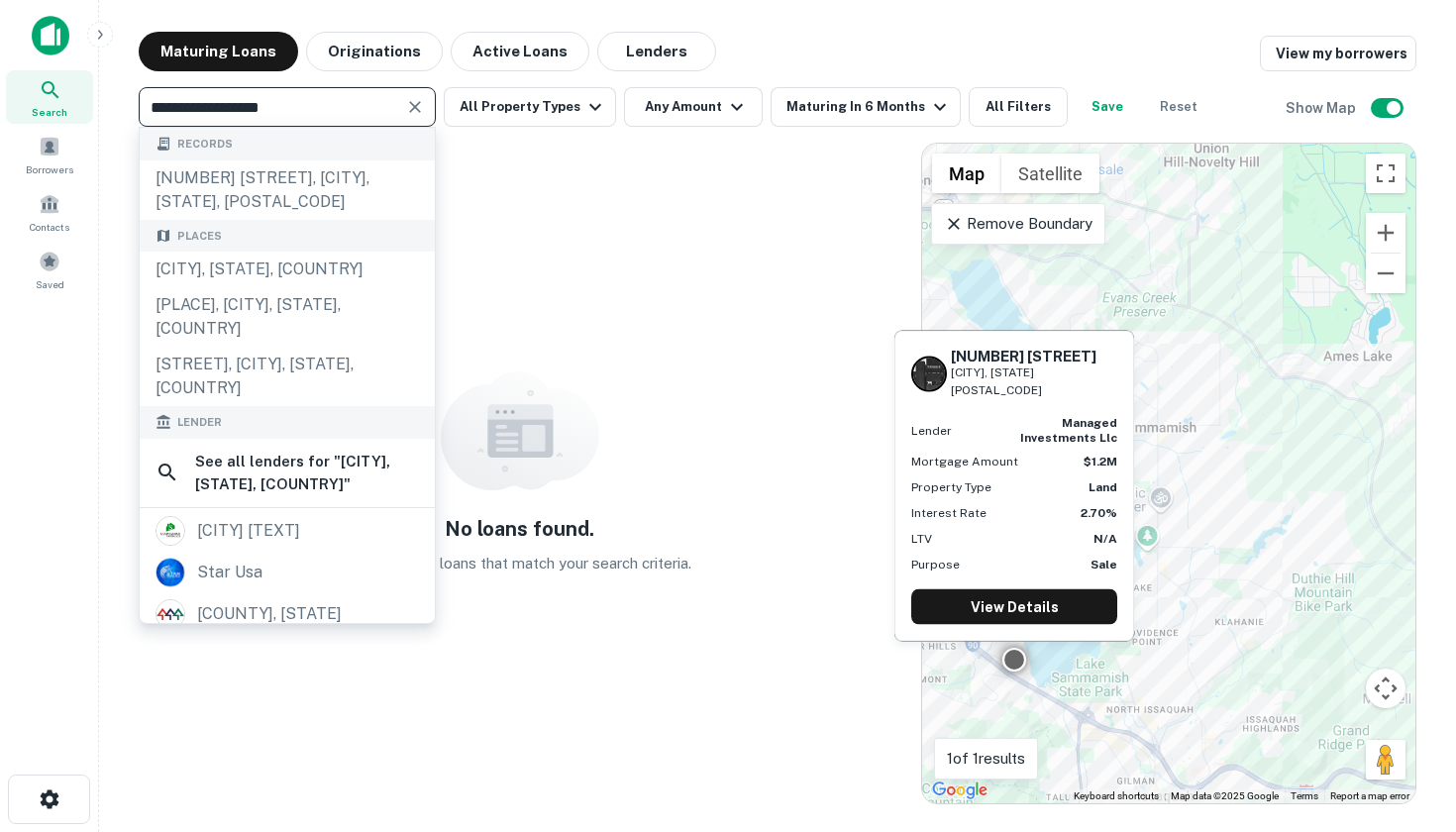 click 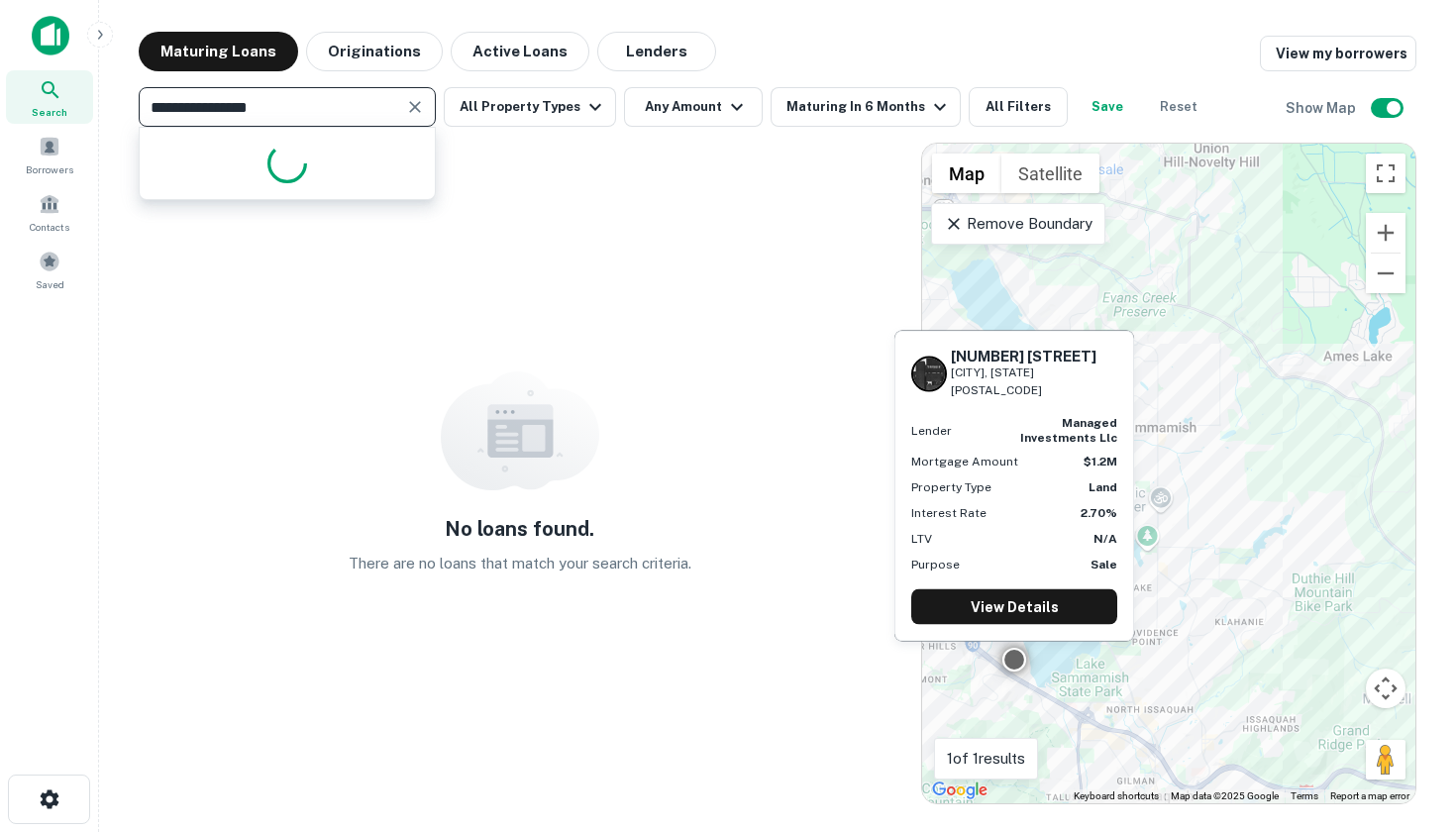 type on "**********" 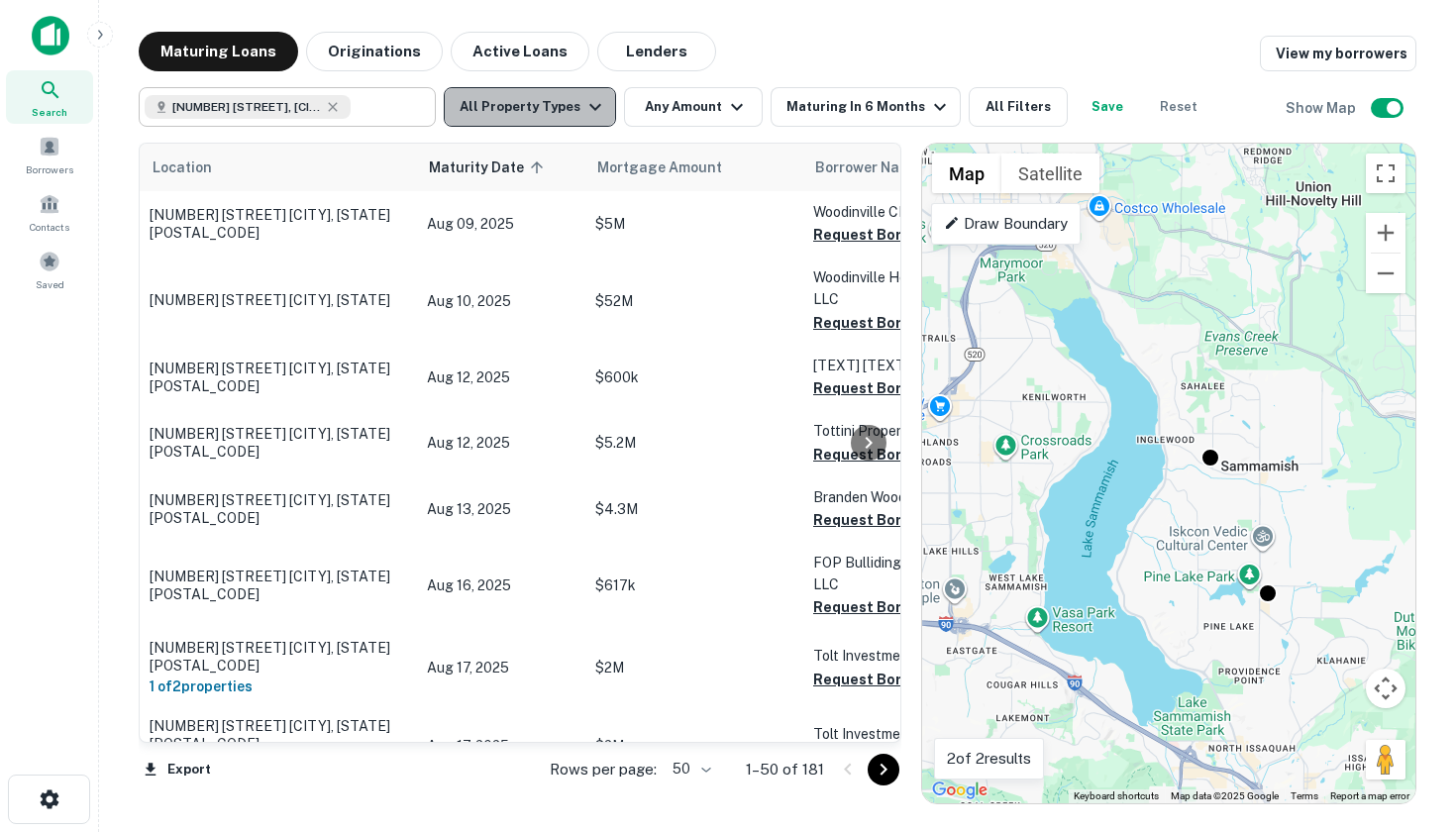 click on "All Property Types" at bounding box center [530, 107] 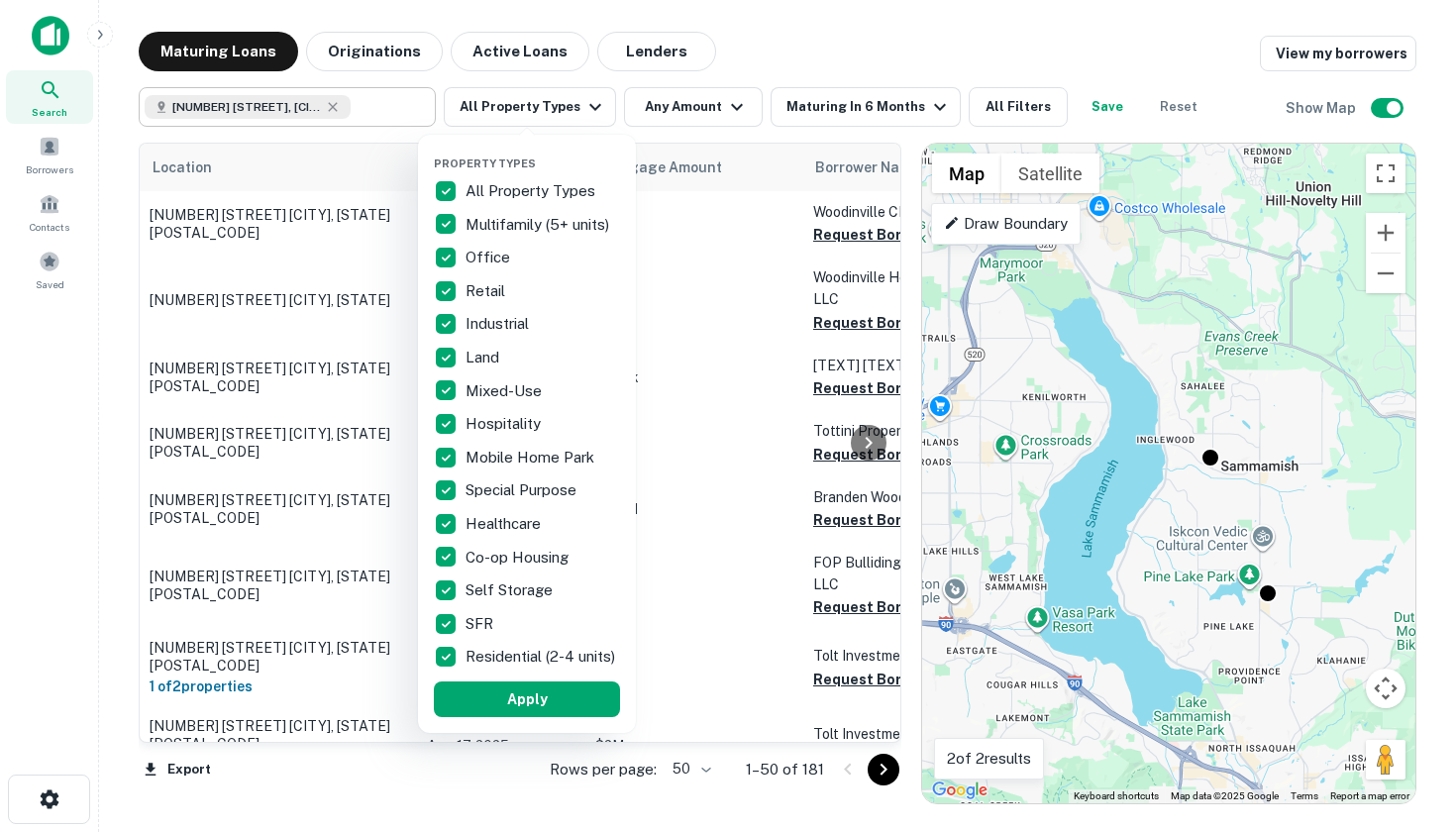 click at bounding box center (728, 416) 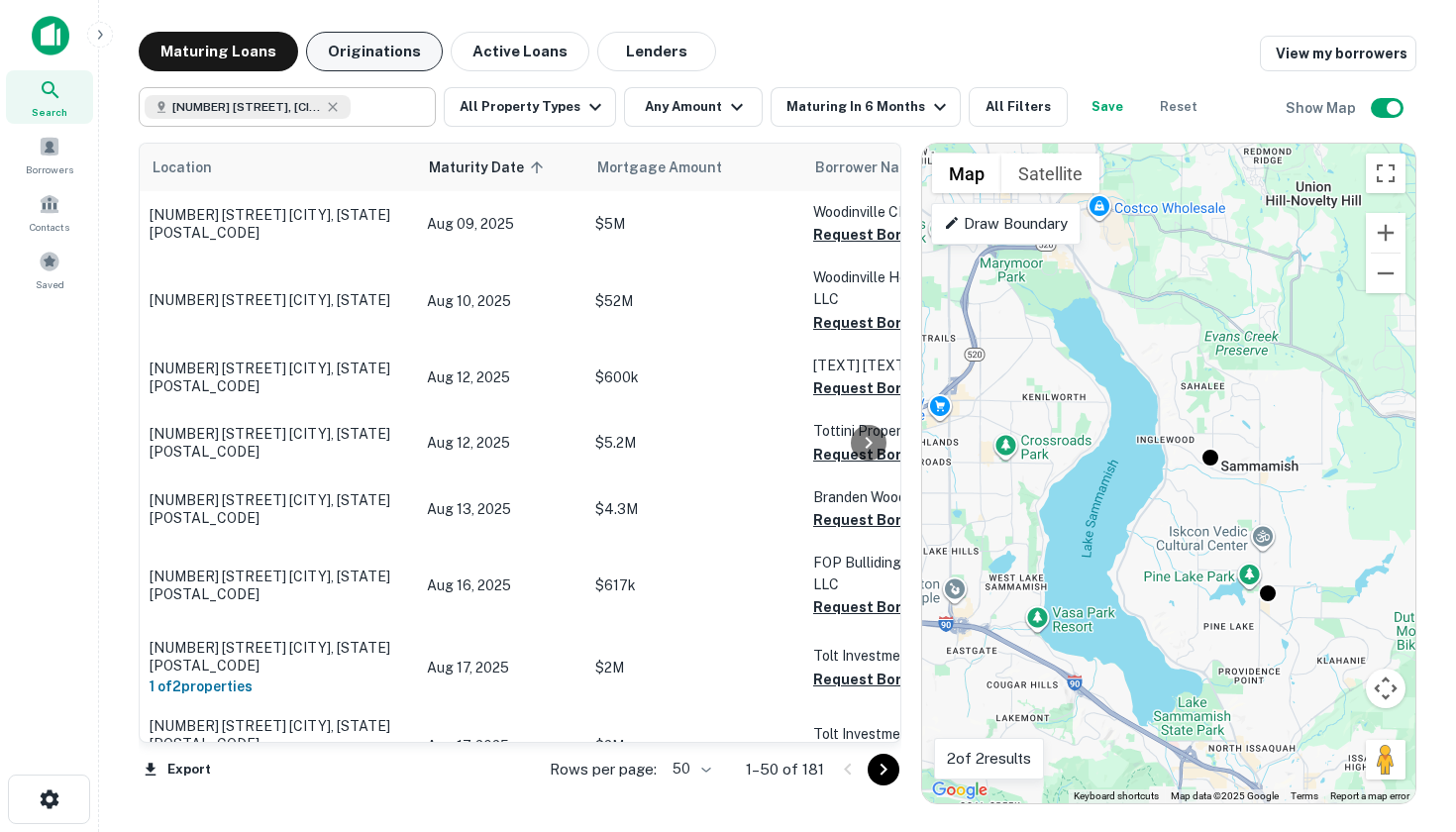 click on "Originations" at bounding box center (374, 52) 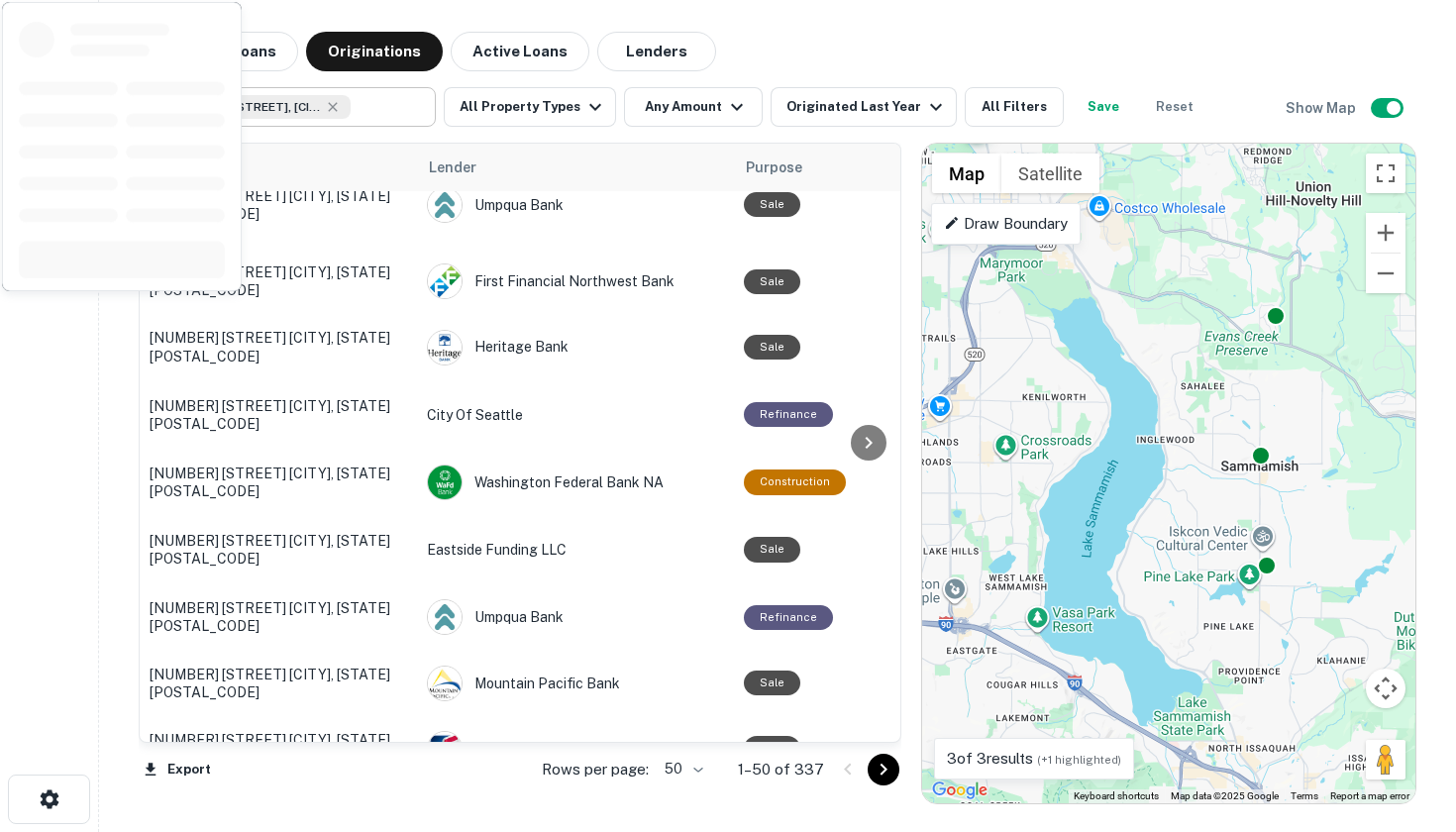 scroll, scrollTop: 1002, scrollLeft: 0, axis: vertical 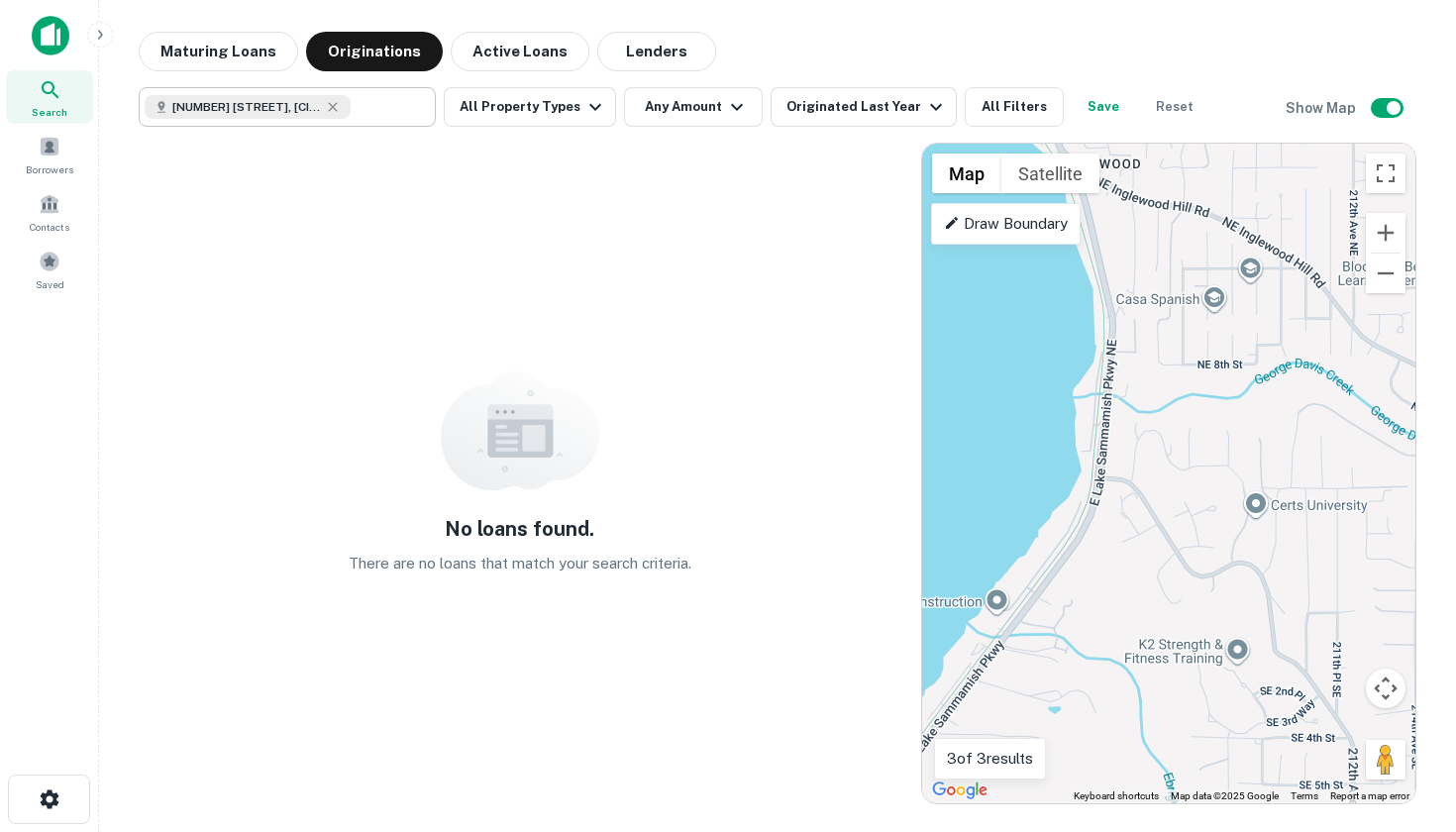 drag, startPoint x: 1127, startPoint y: 428, endPoint x: 1167, endPoint y: 455, distance: 48.259714 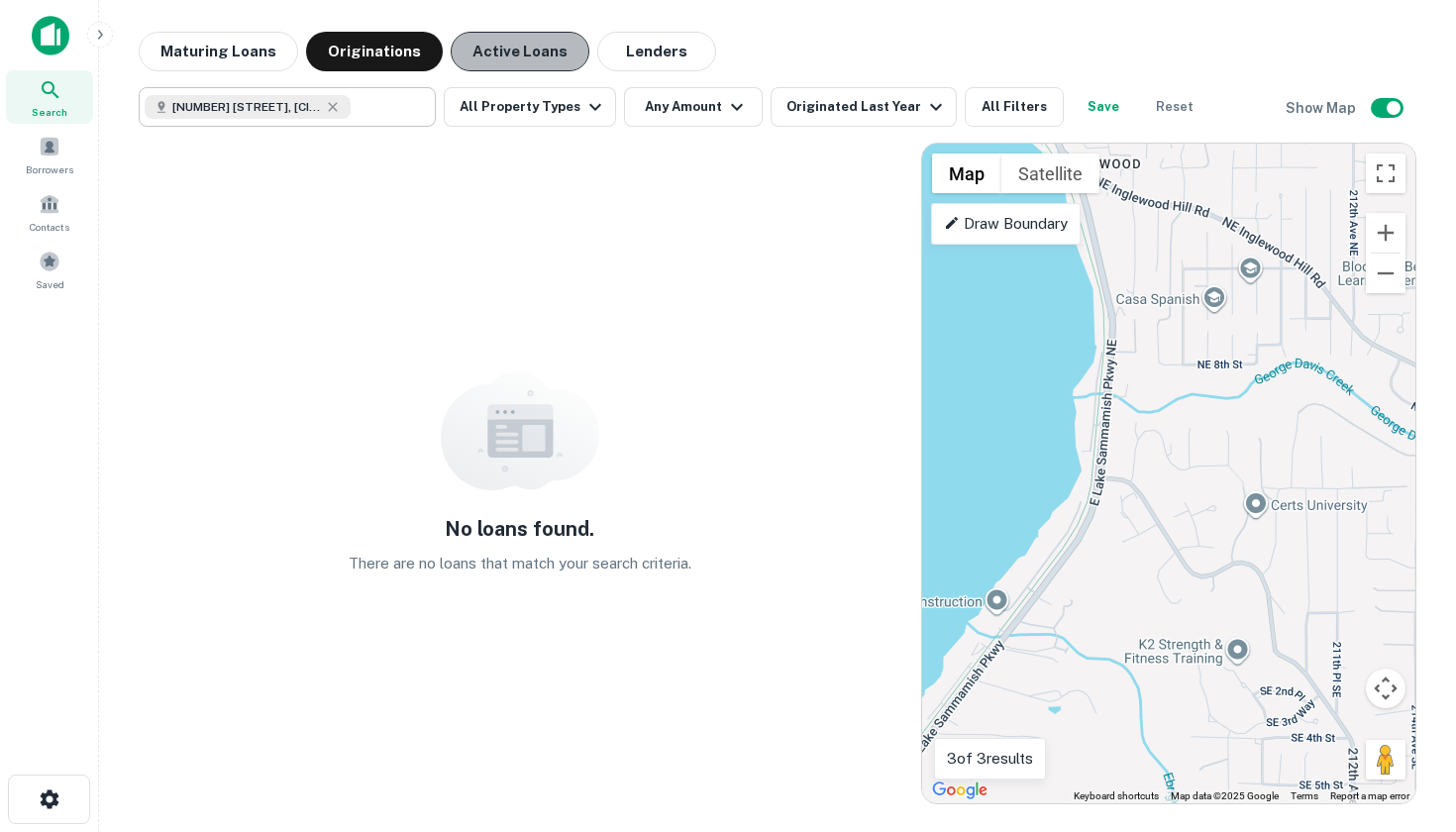 click on "Active Loans" at bounding box center (520, 52) 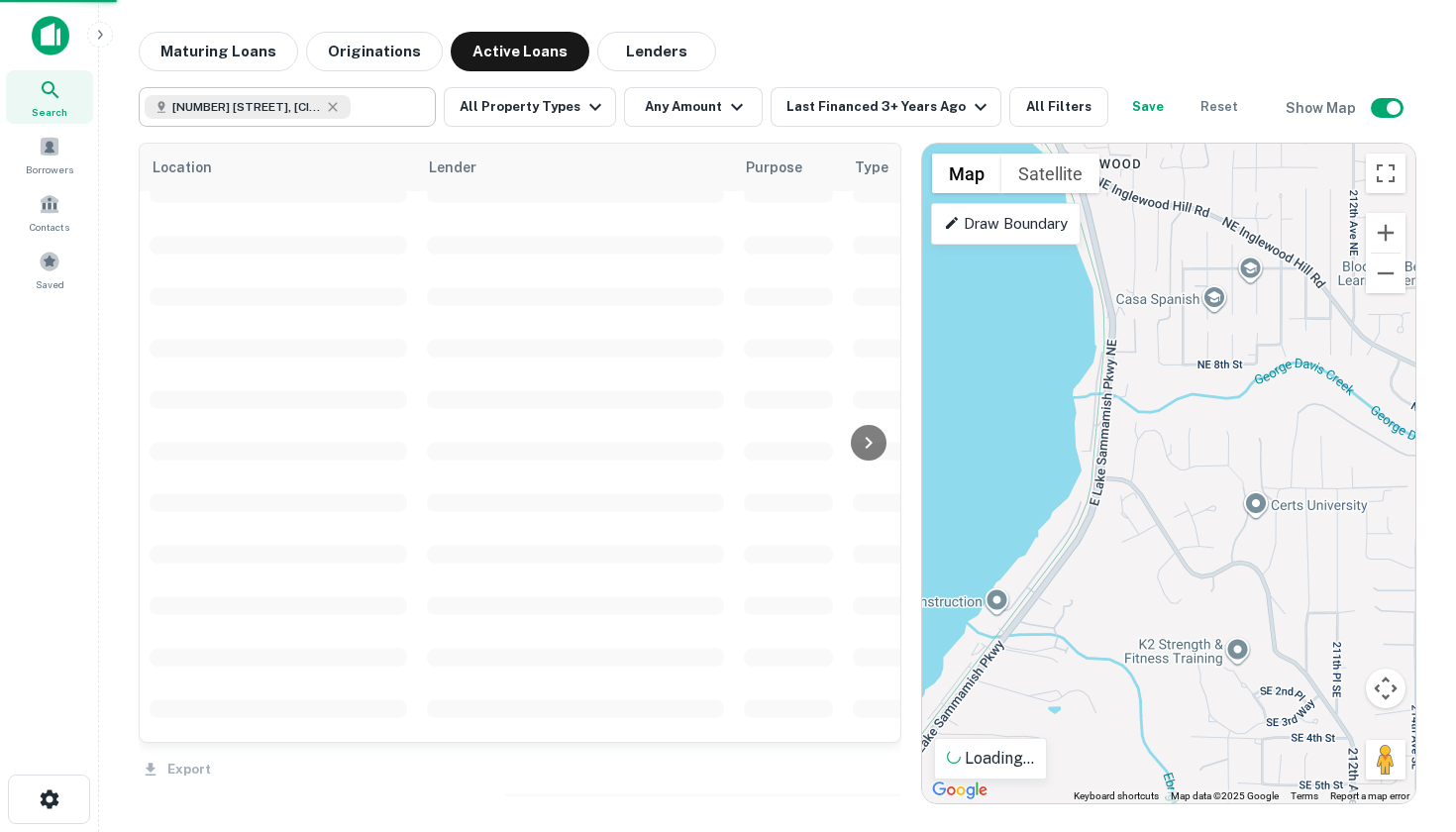 scroll, scrollTop: 1002, scrollLeft: 0, axis: vertical 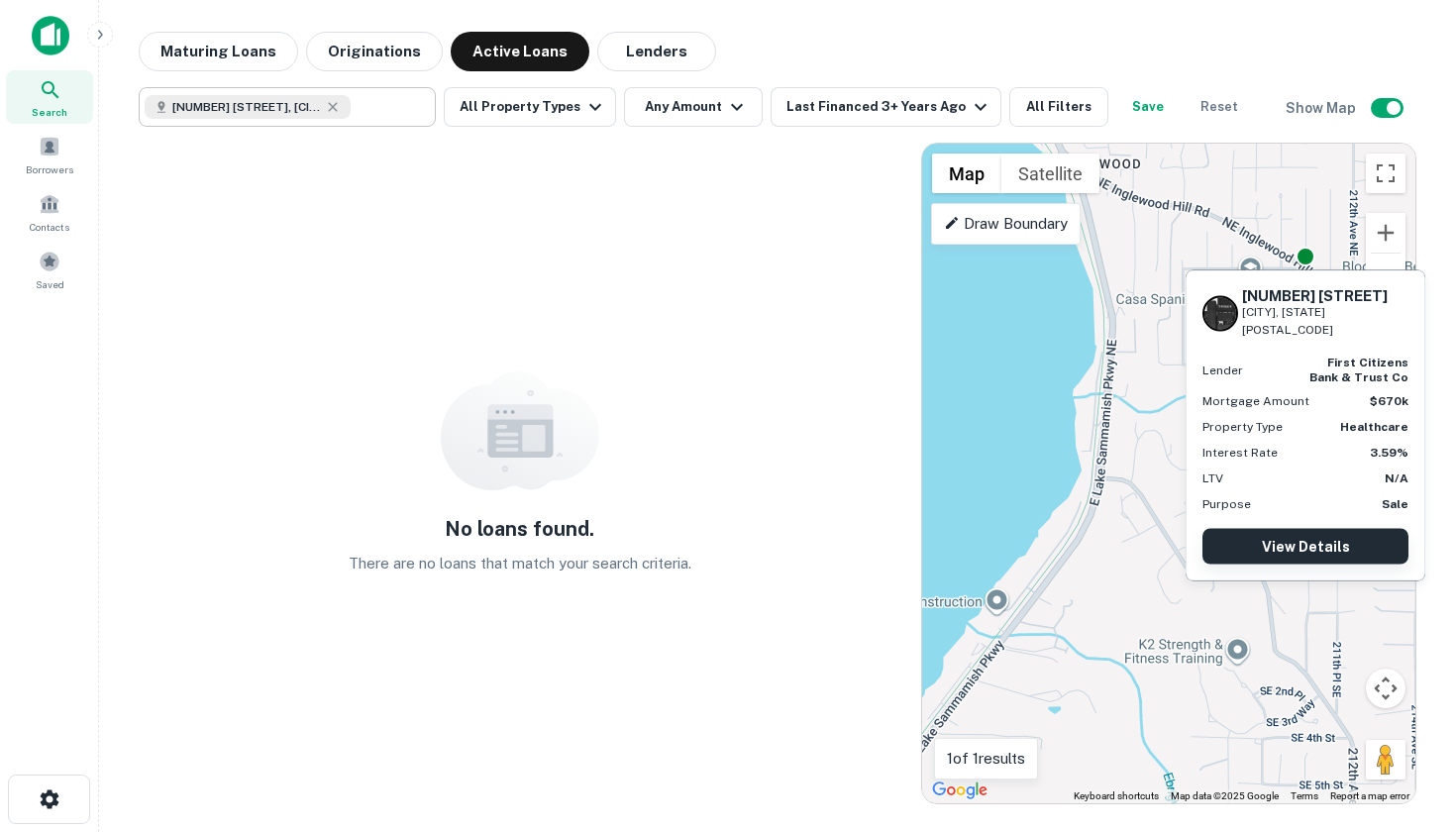 click on "View Details" at bounding box center (1305, 547) 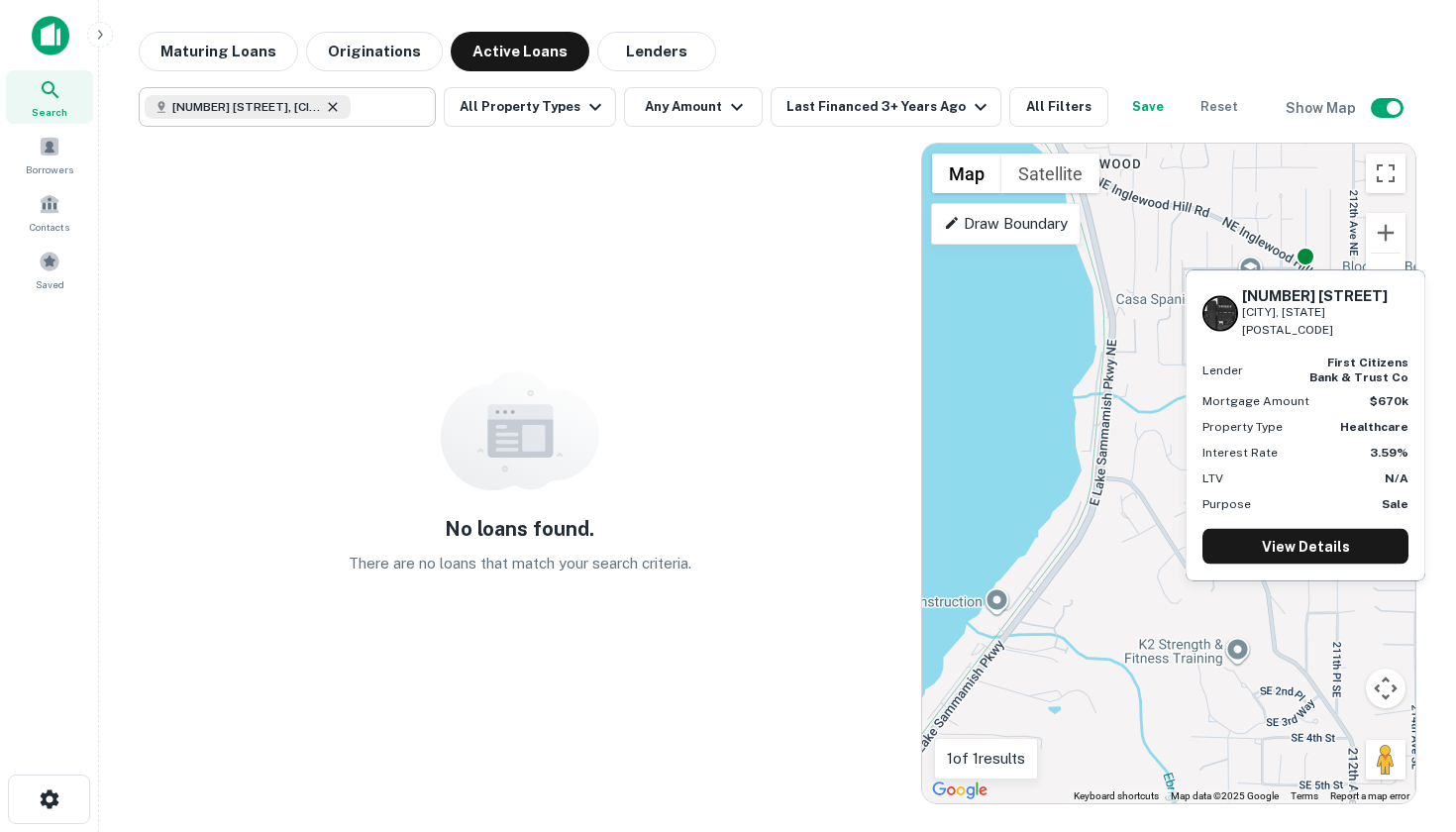 click 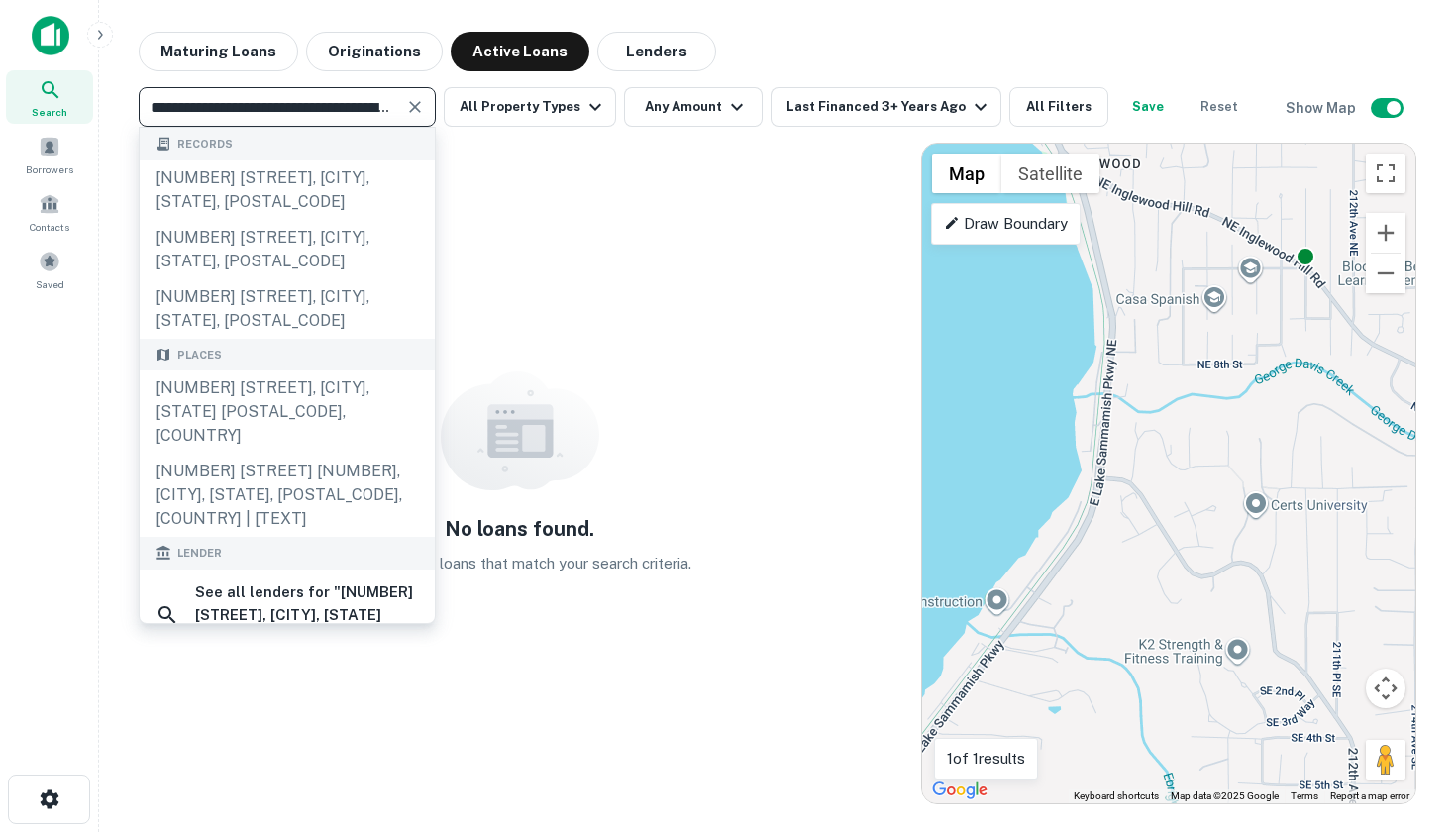 click 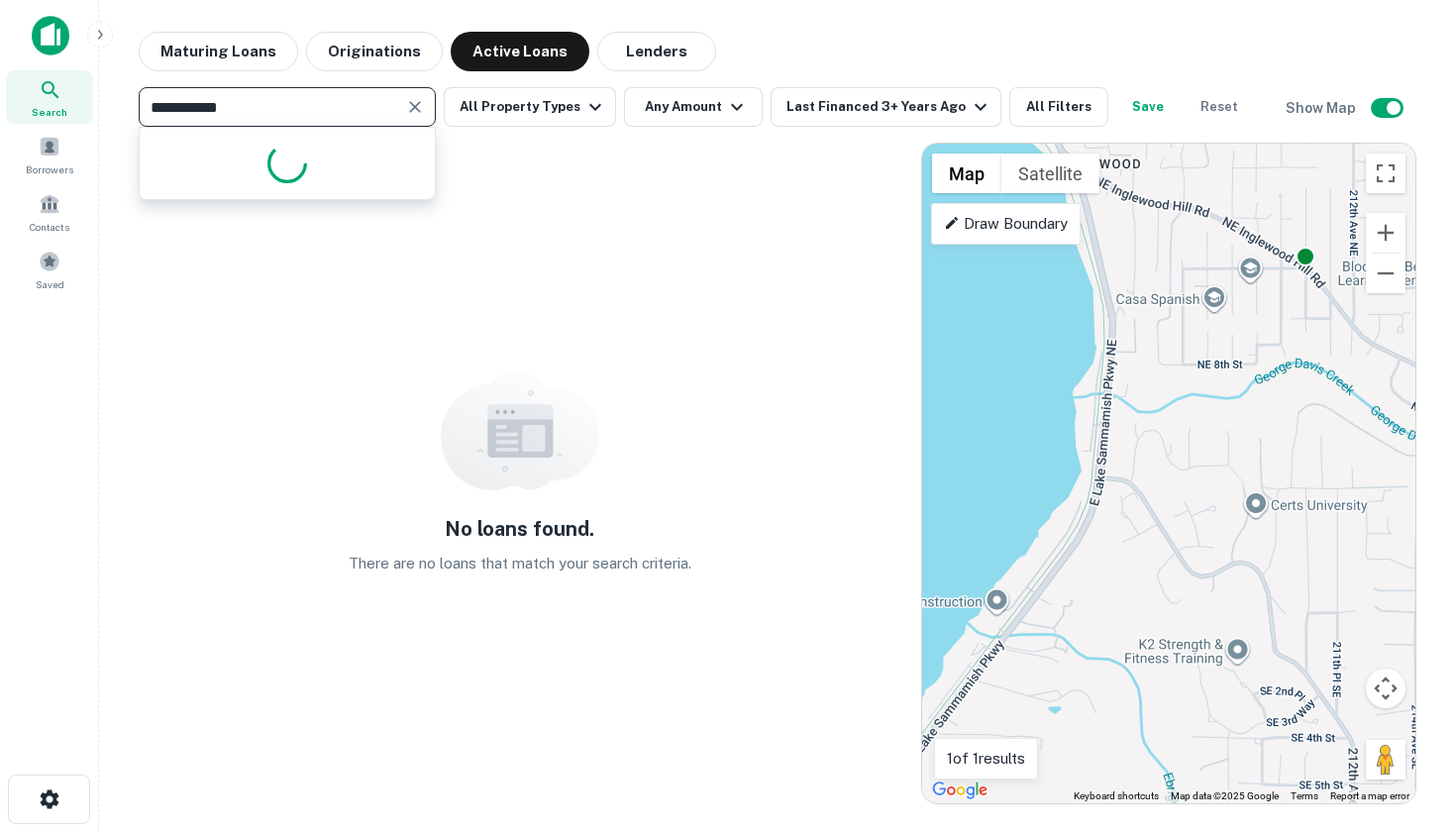 type on "**********" 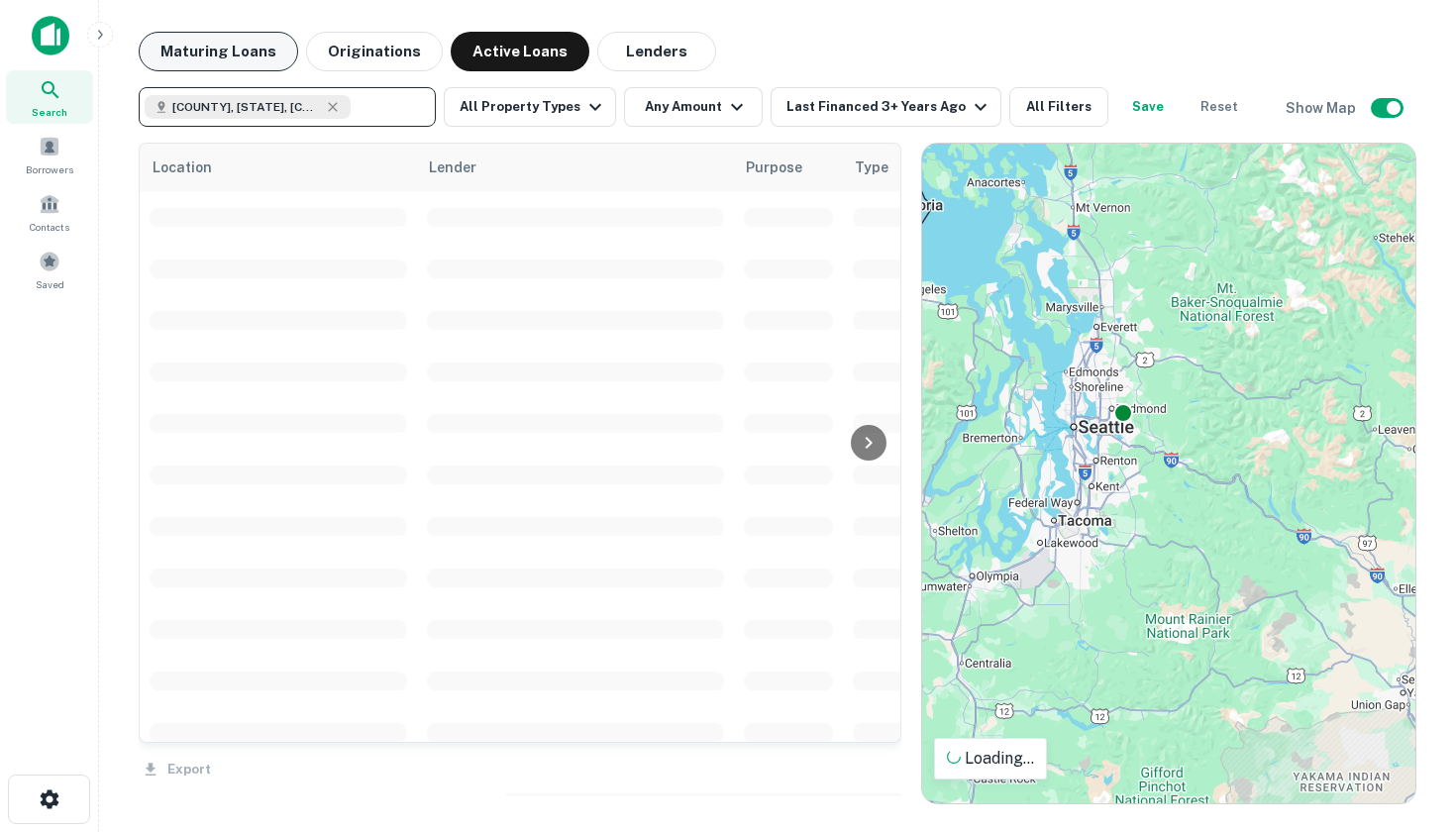 click on "Maturing Loans" at bounding box center (218, 52) 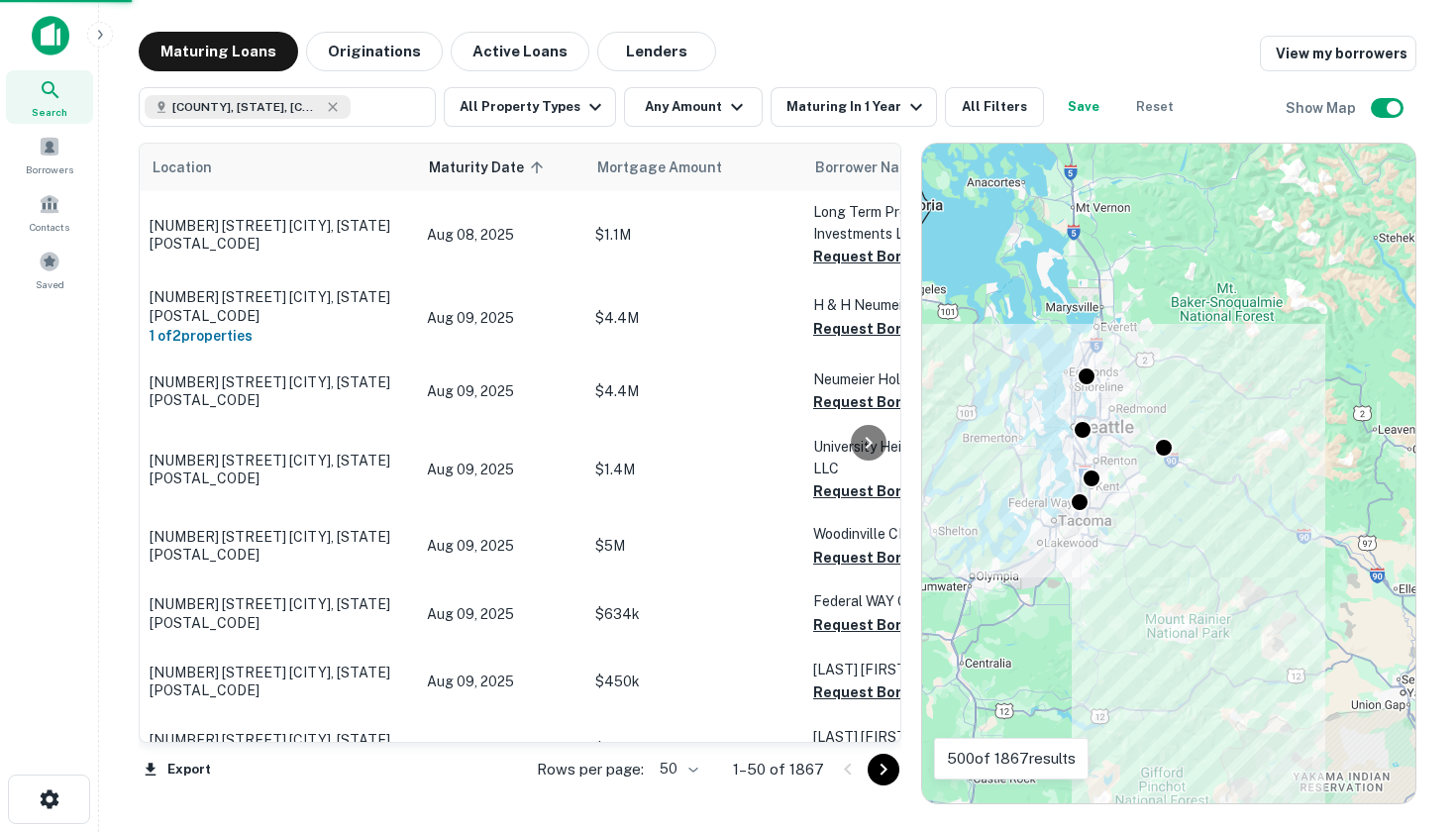 scroll, scrollTop: 1002, scrollLeft: 0, axis: vertical 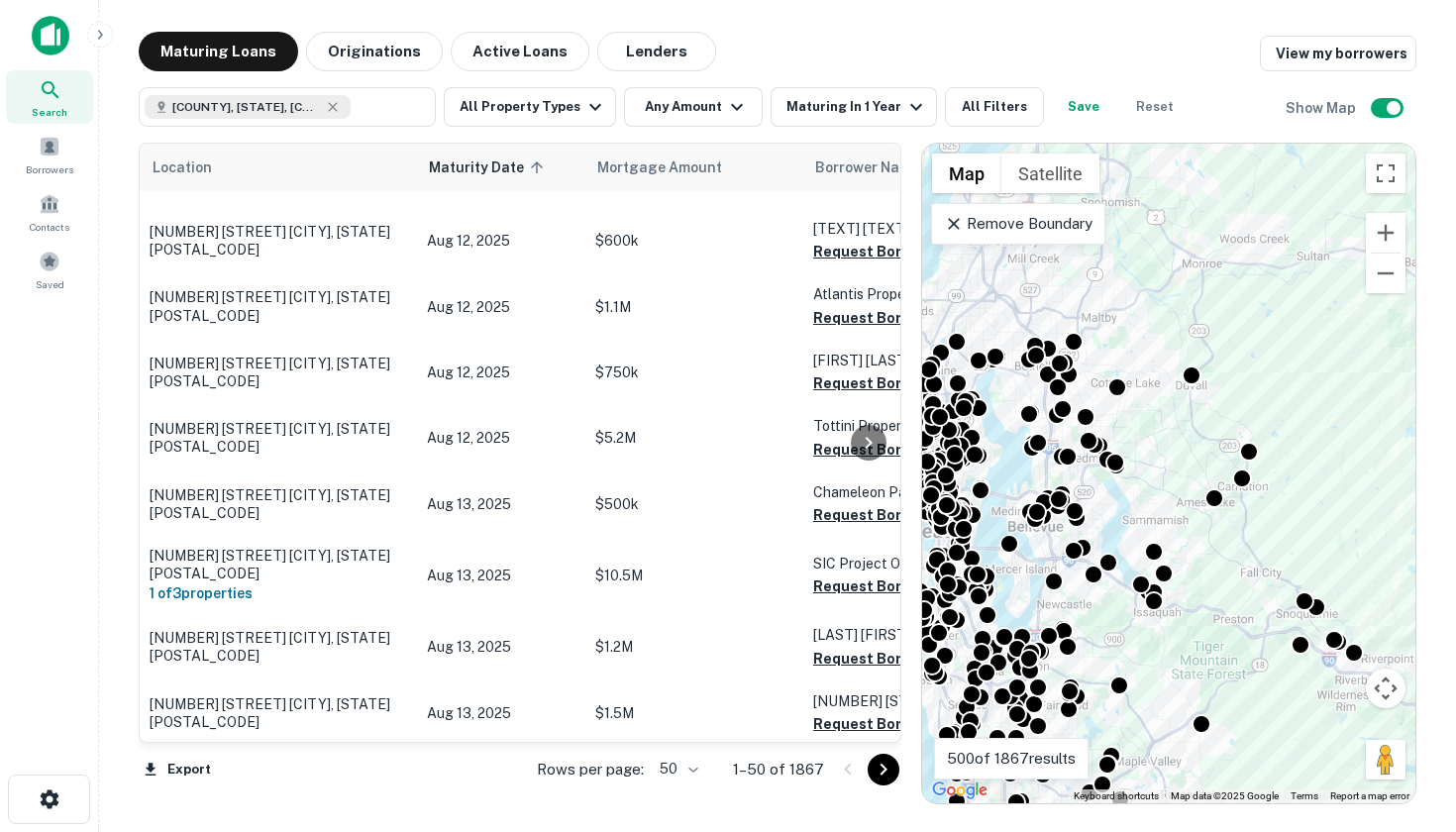 drag, startPoint x: 1160, startPoint y: 470, endPoint x: 1166, endPoint y: 627, distance: 157.11461 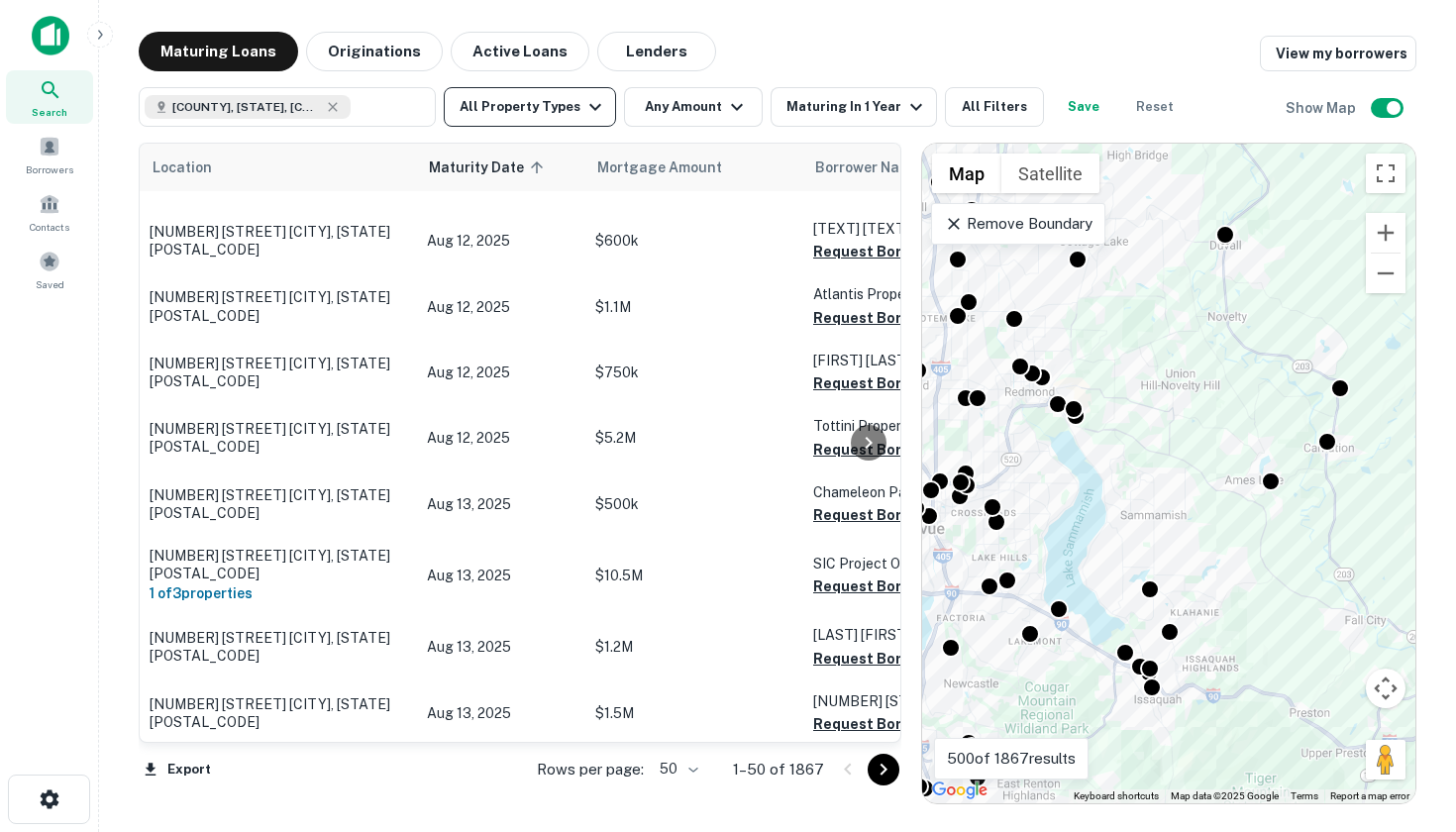 click 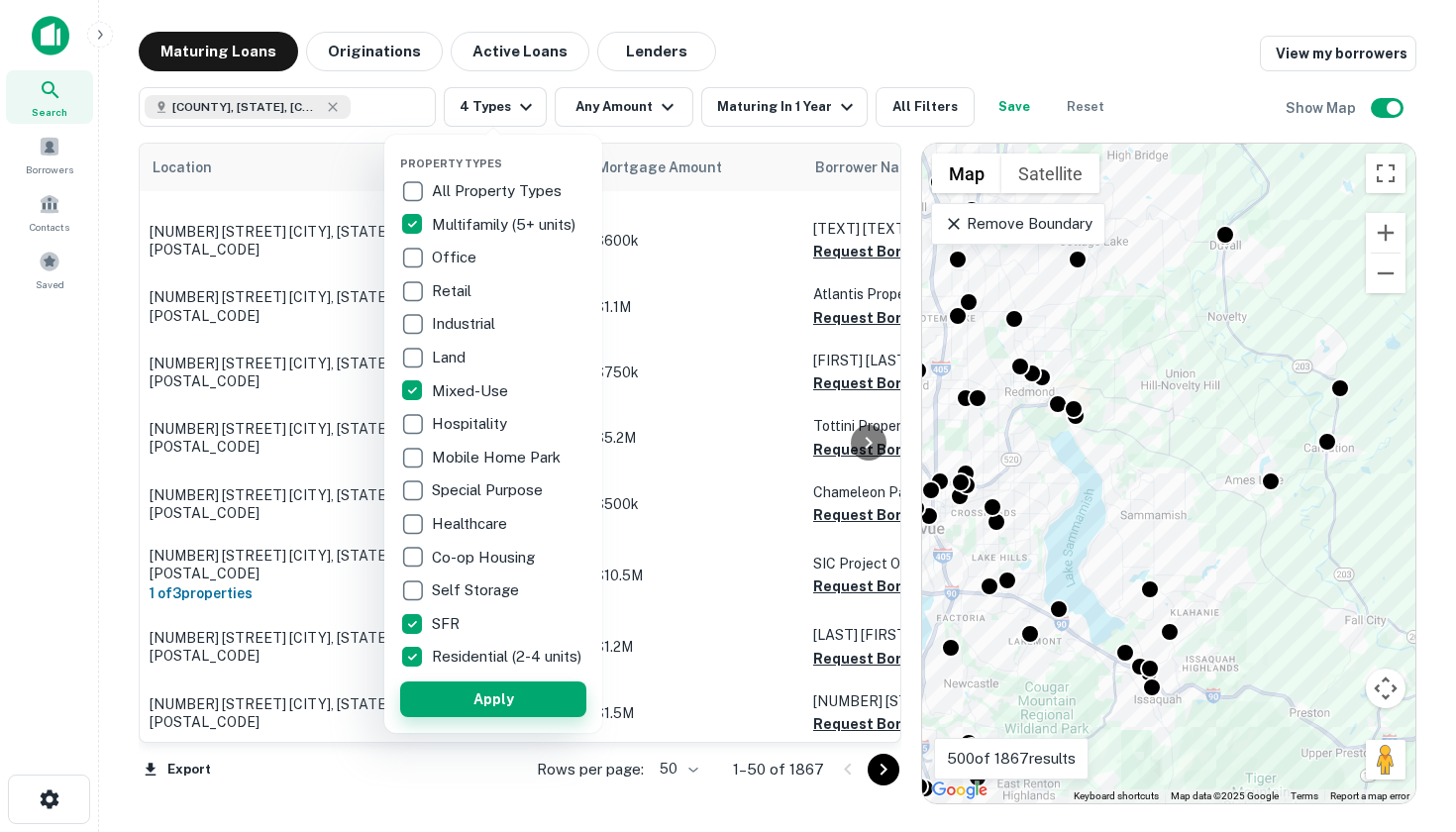 click on "Apply" at bounding box center [493, 699] 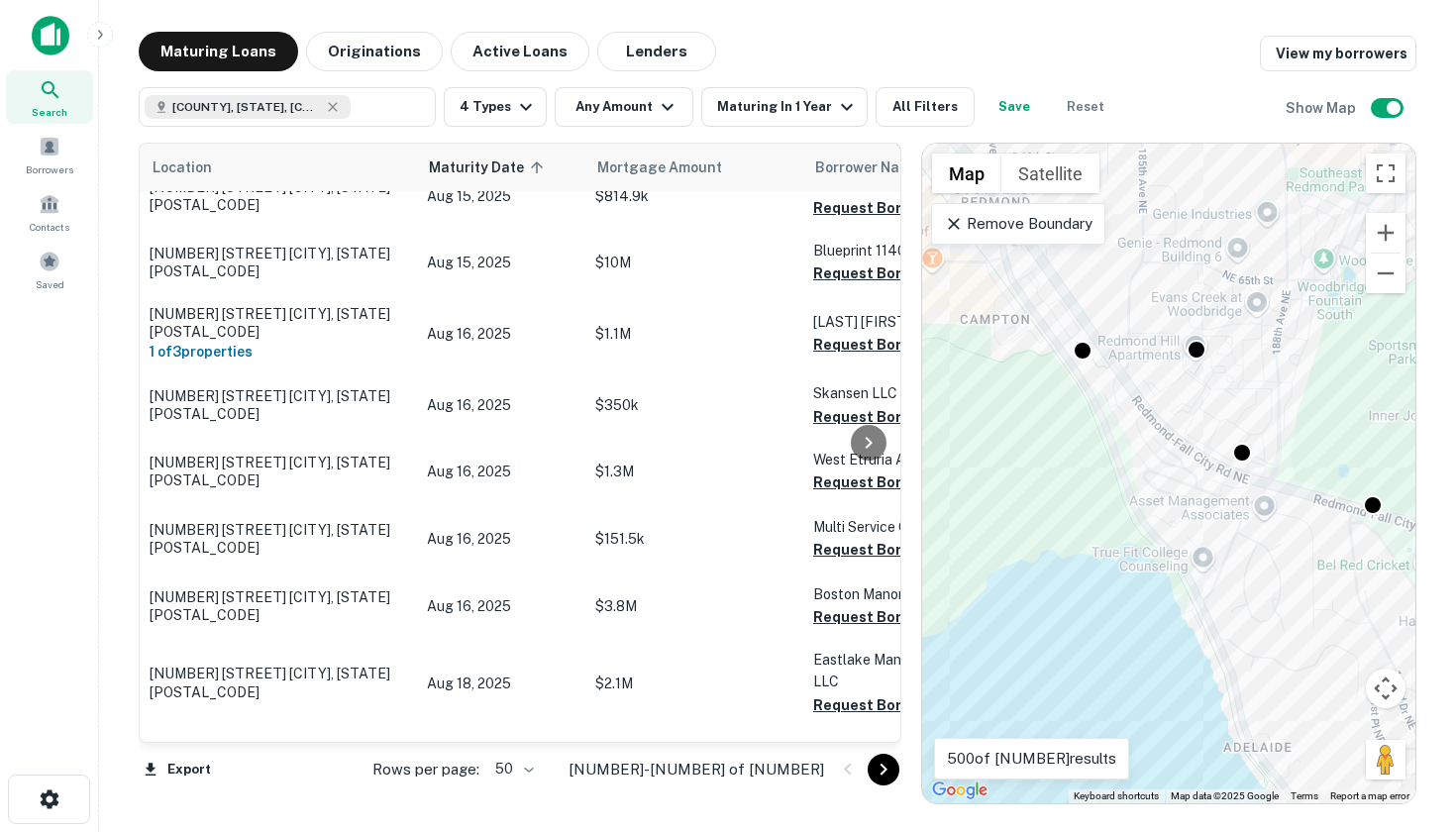 drag, startPoint x: 1132, startPoint y: 389, endPoint x: 1273, endPoint y: 415, distance: 143.37713 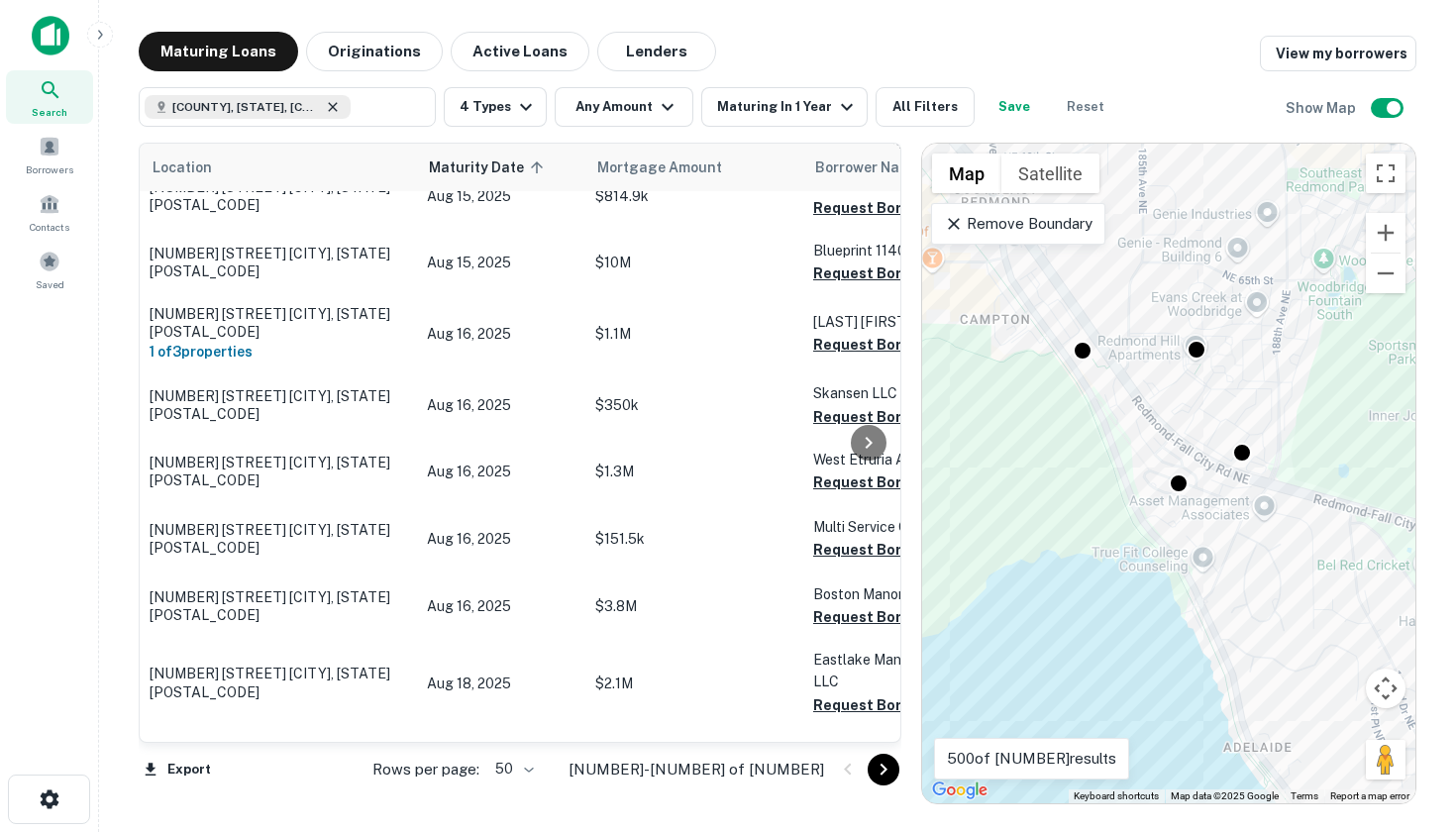 click 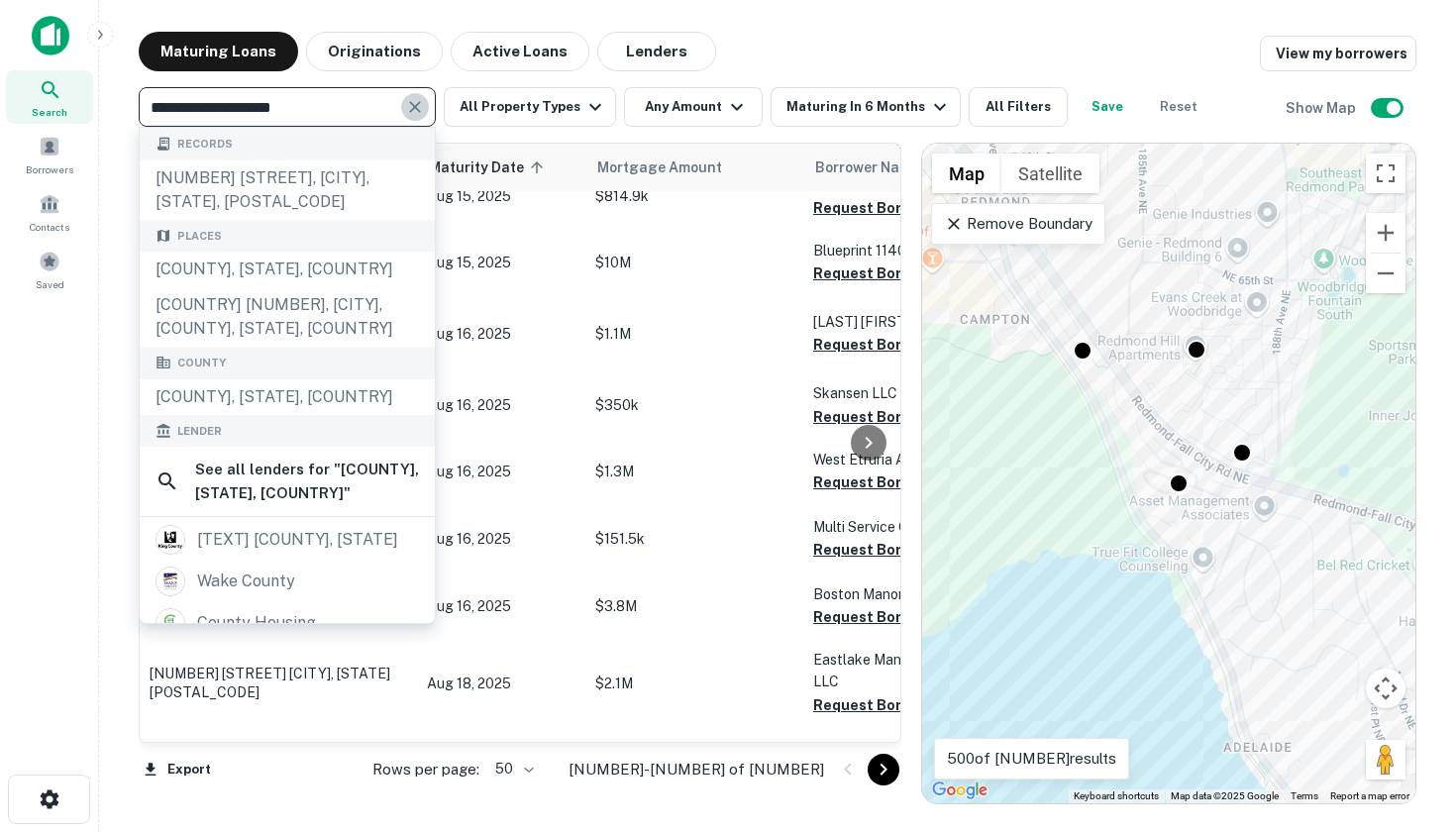 click 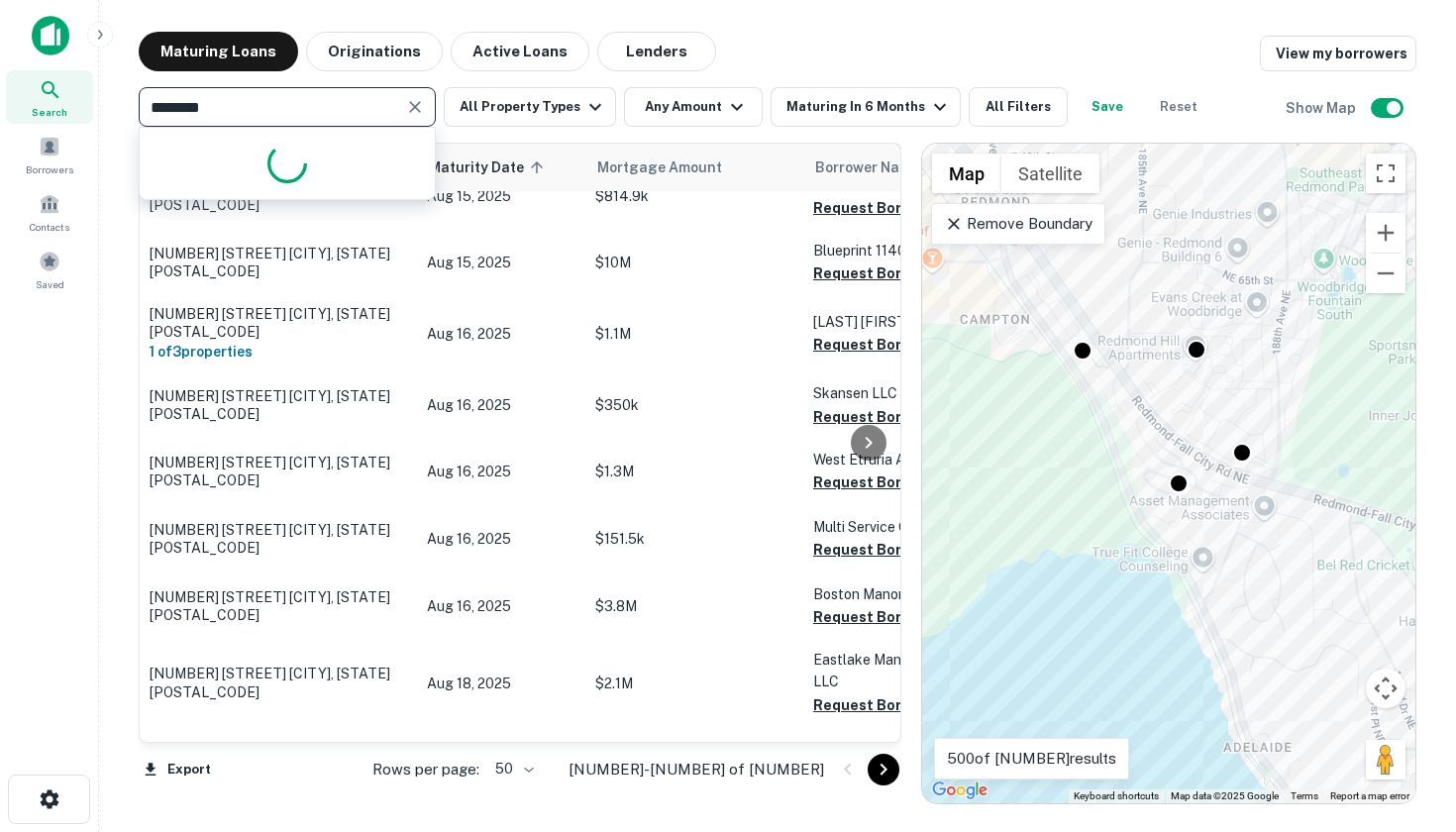 type on "********" 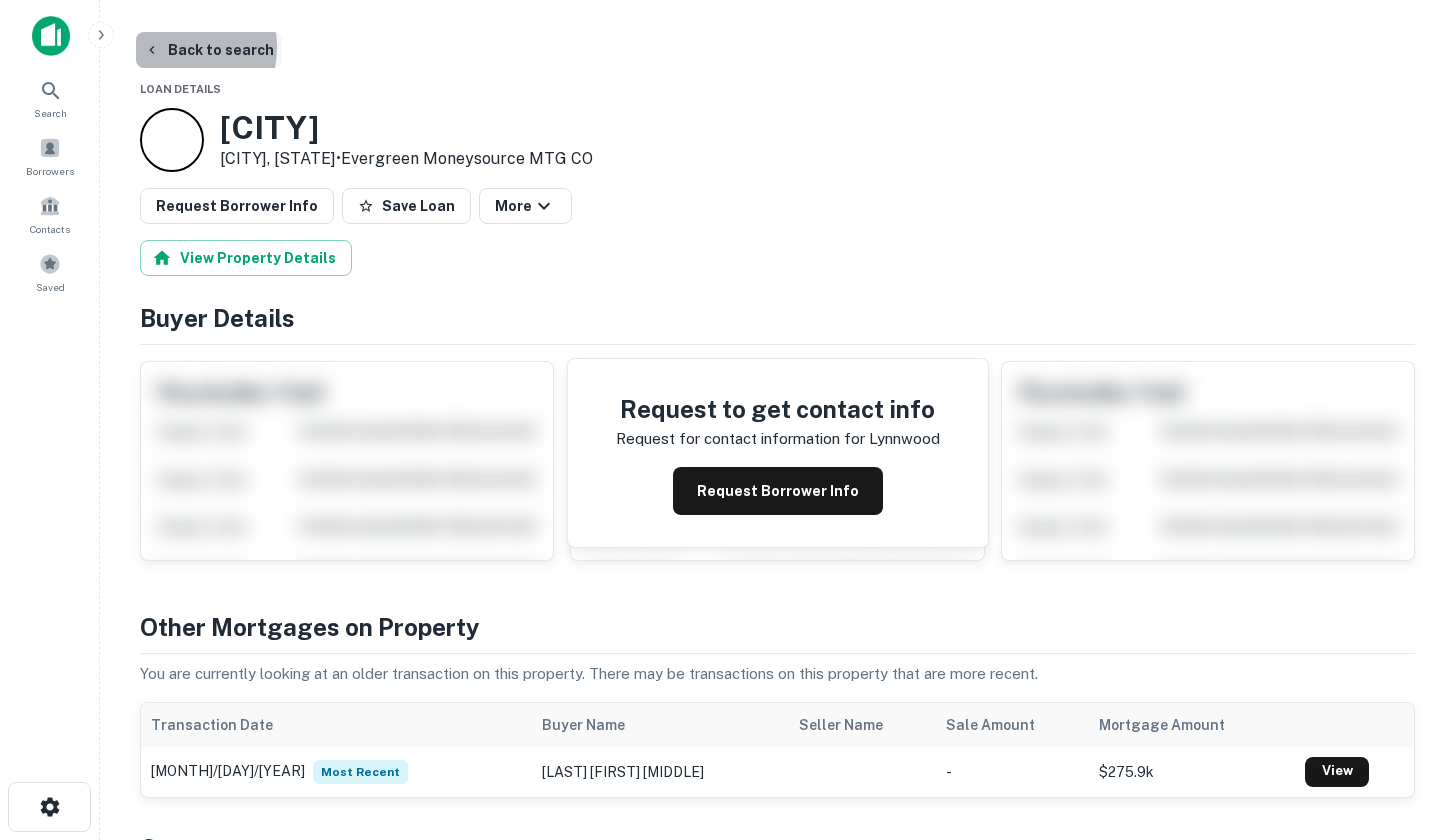 click on "Back to search" at bounding box center (209, 50) 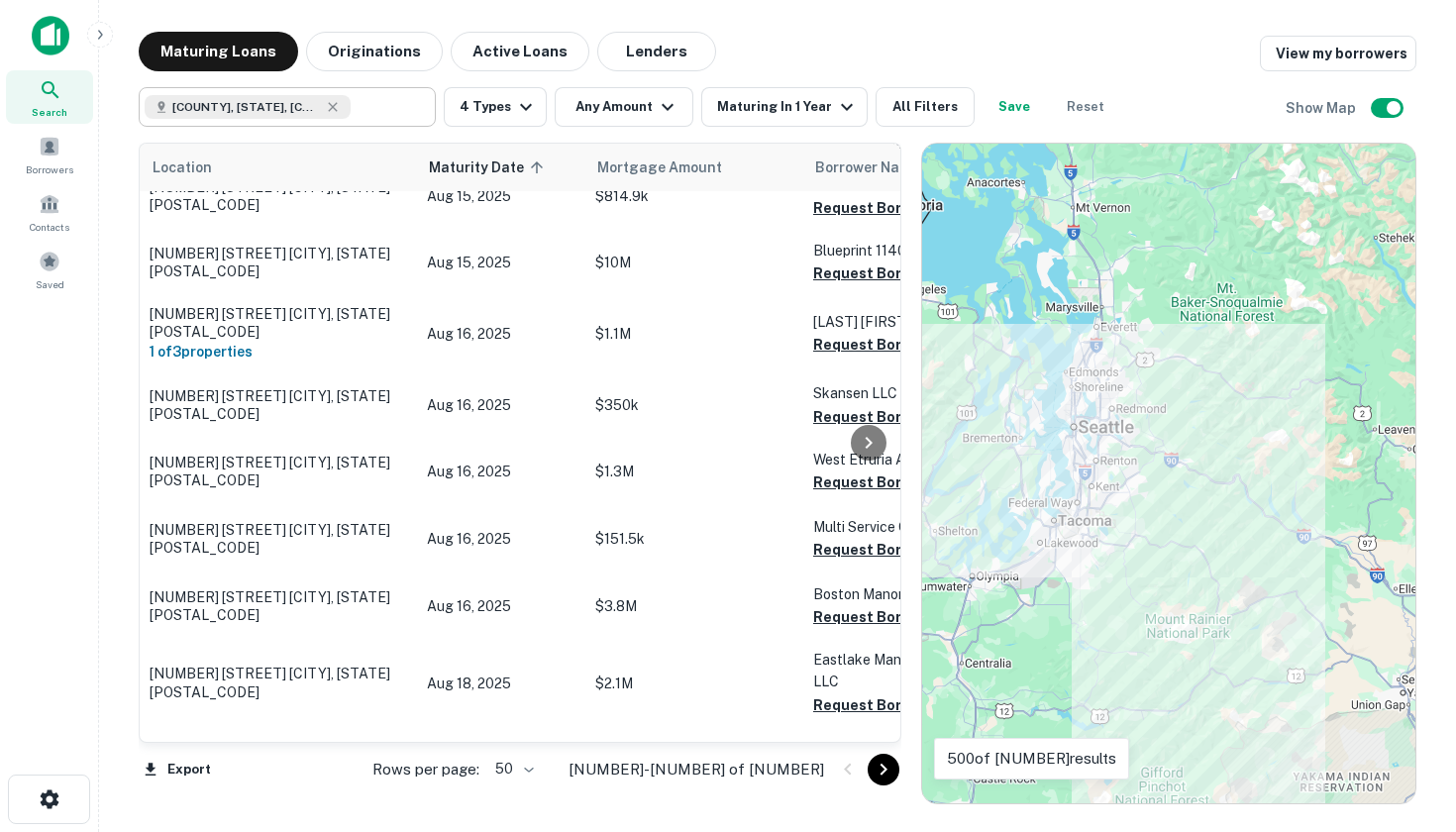 scroll, scrollTop: 1002, scrollLeft: 0, axis: vertical 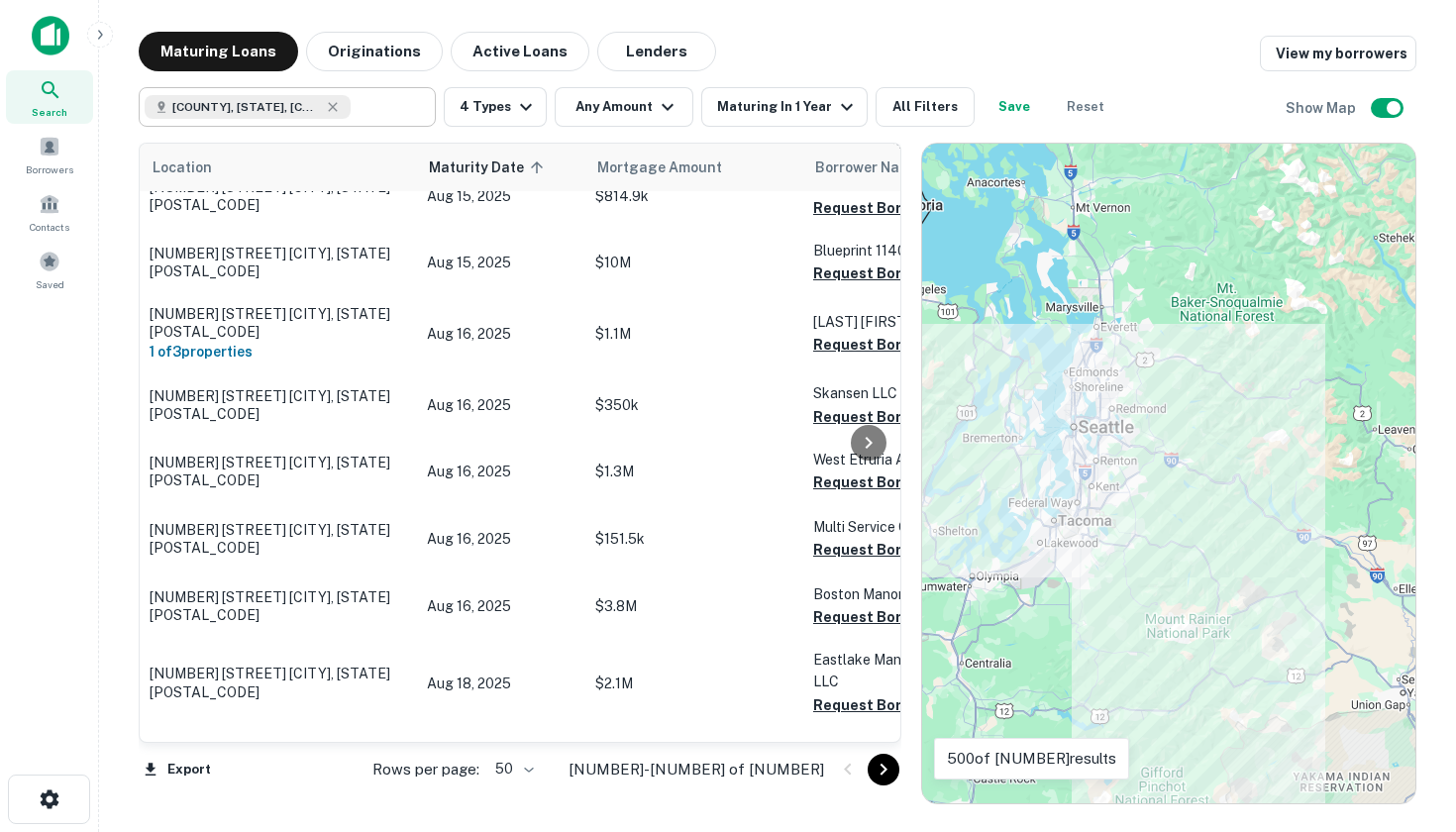 click 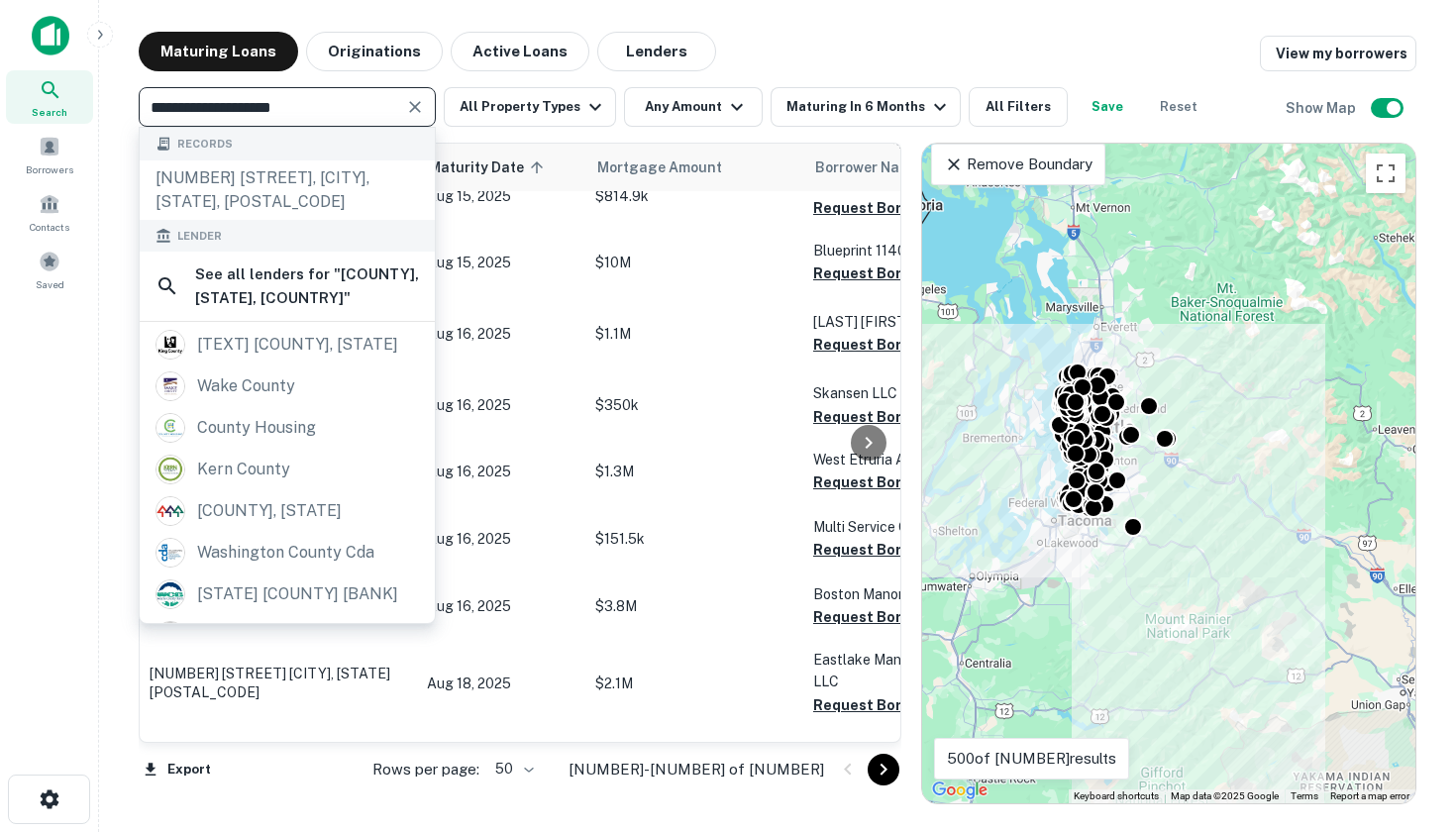 type on "**********" 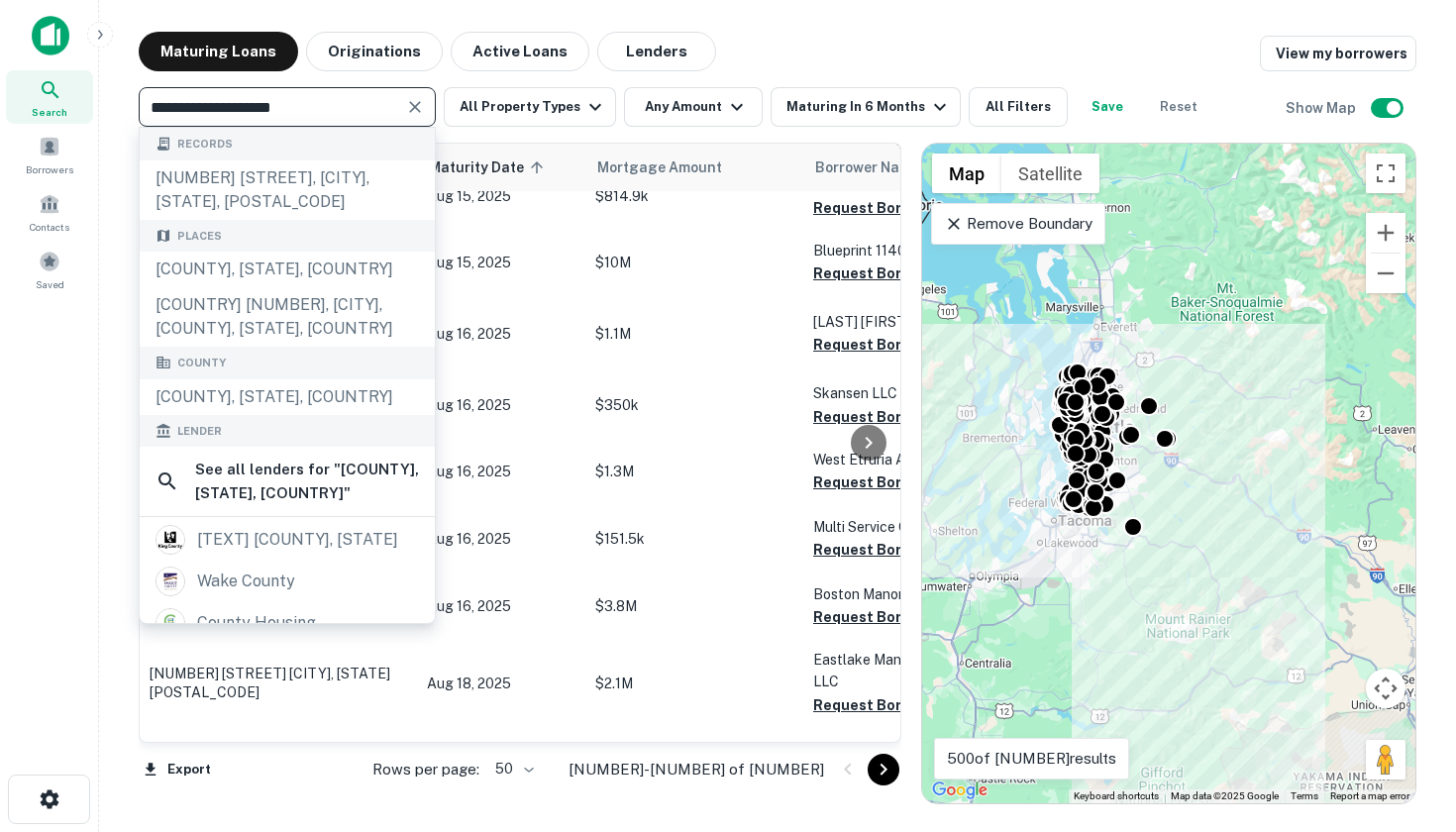 click 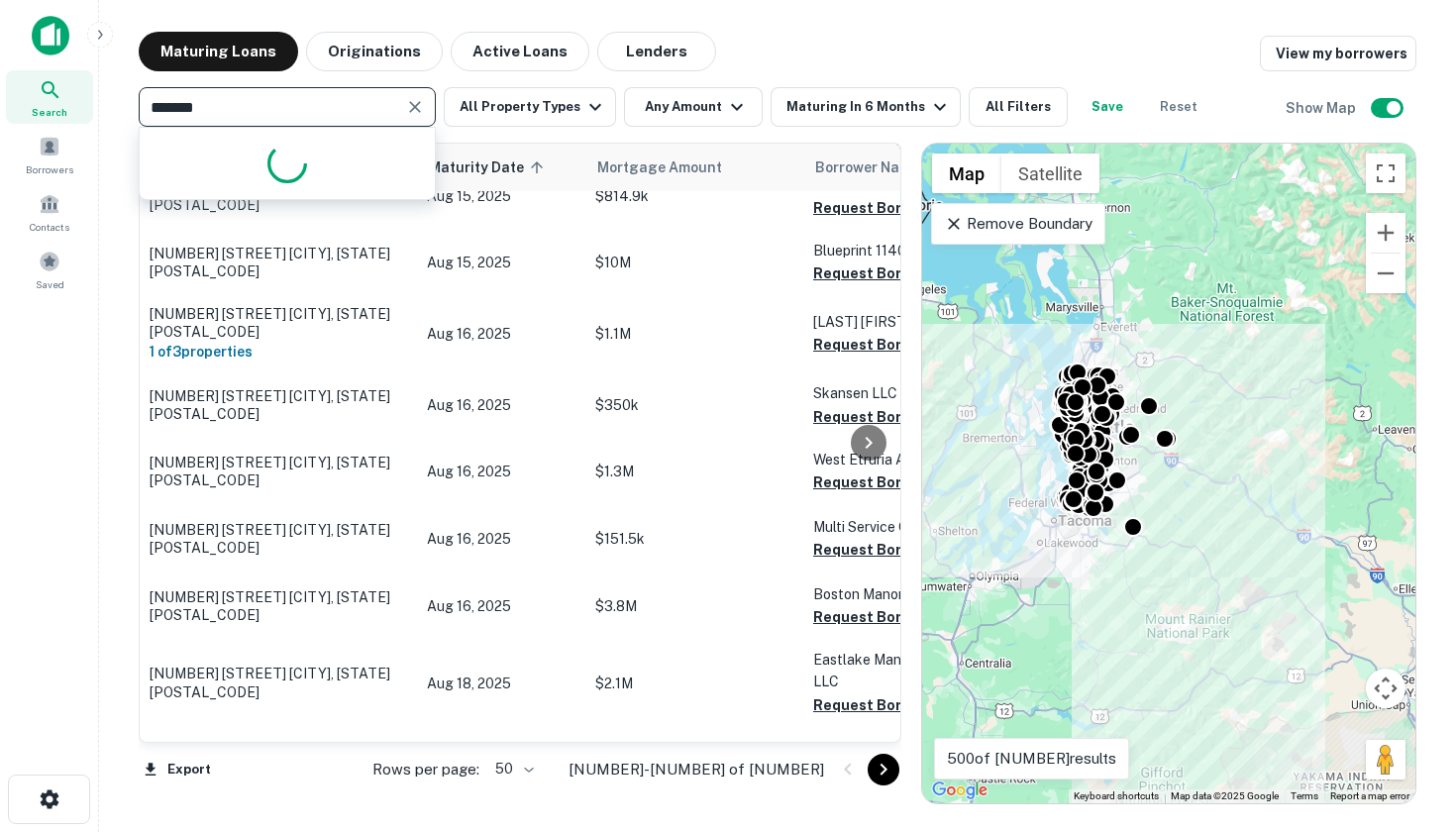 type on "********" 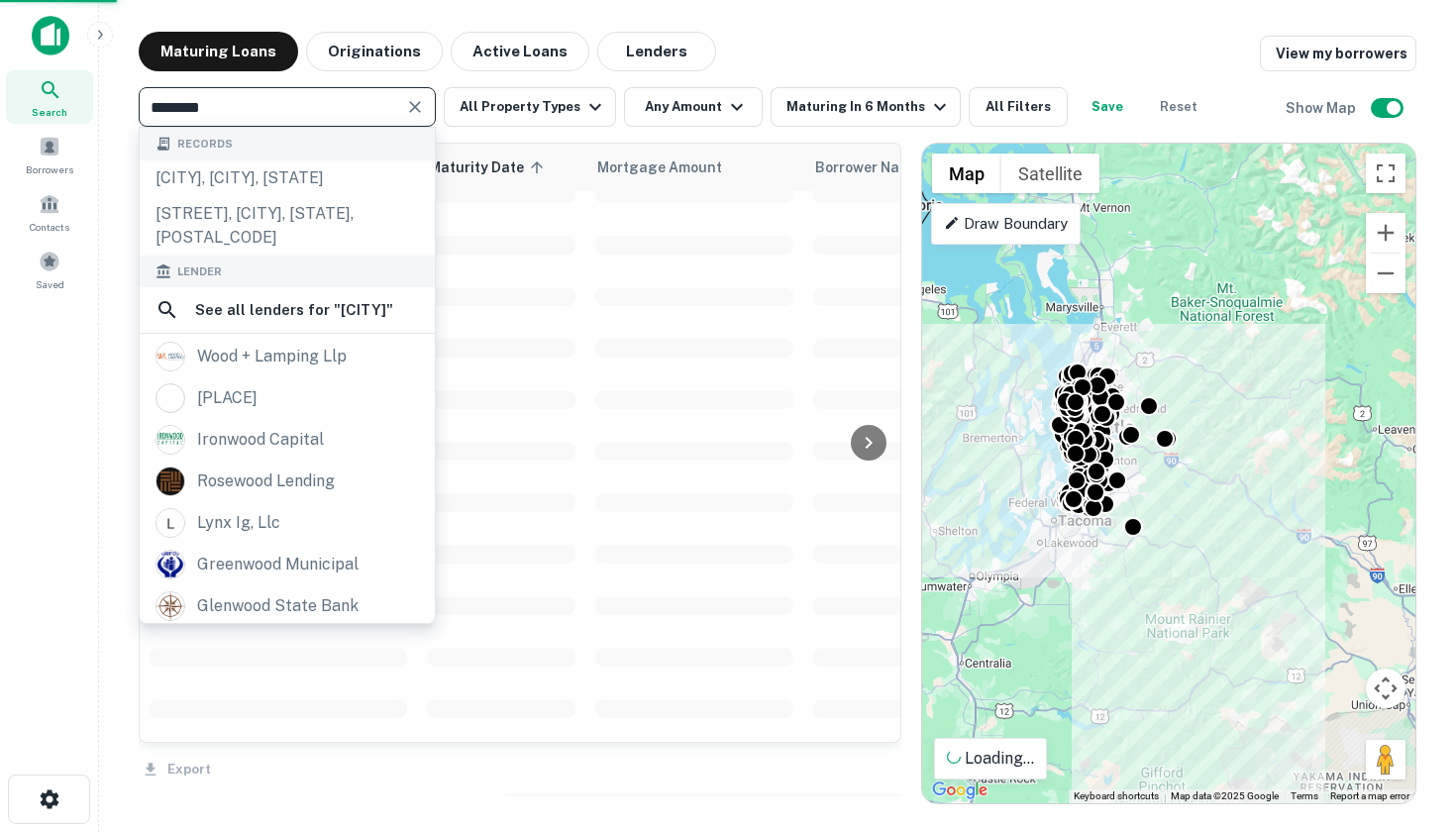 type 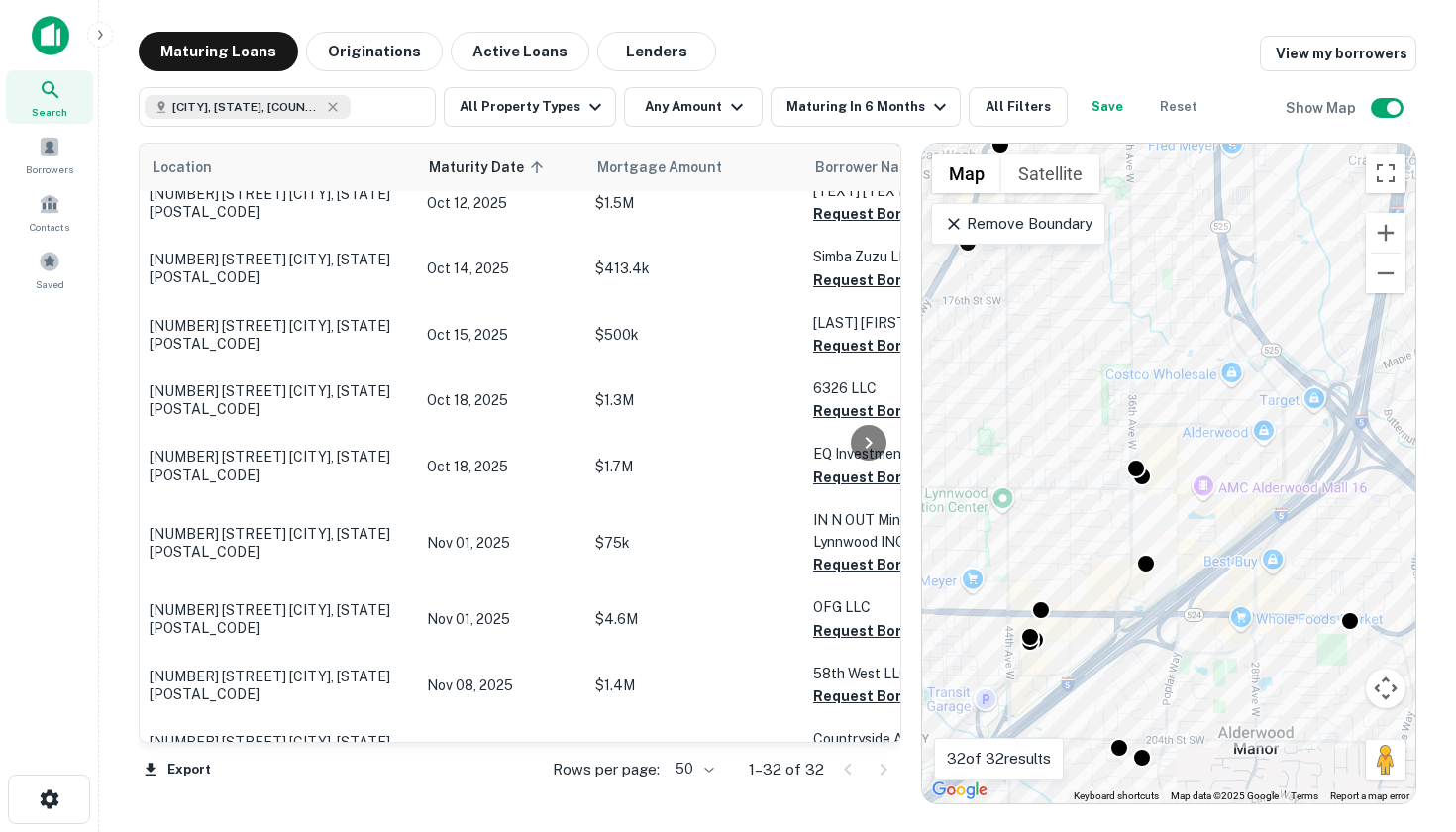 drag, startPoint x: 1324, startPoint y: 461, endPoint x: 1183, endPoint y: 444, distance: 142.02113 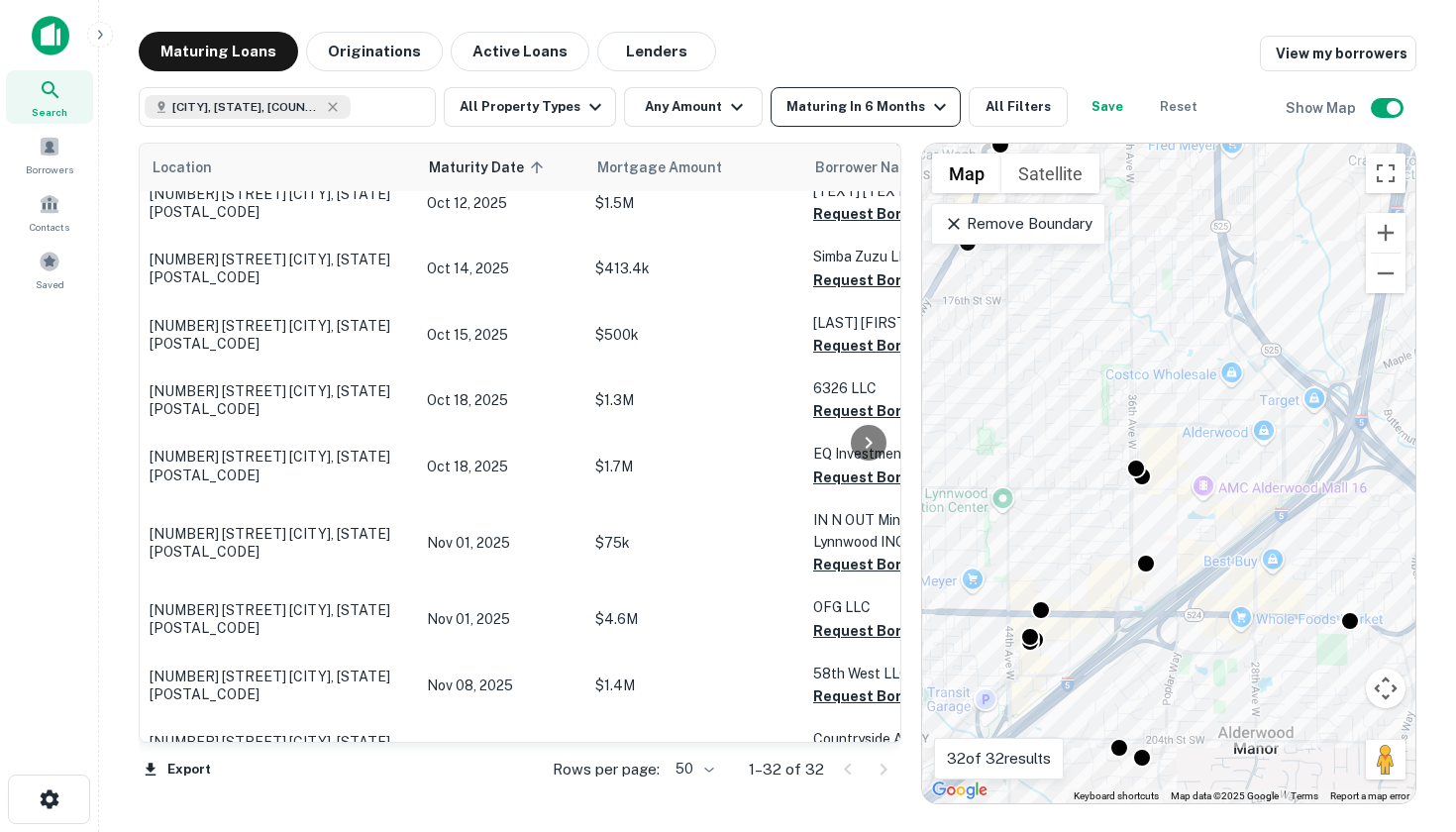 click on "Maturing In 6 Months" at bounding box center (869, 107) 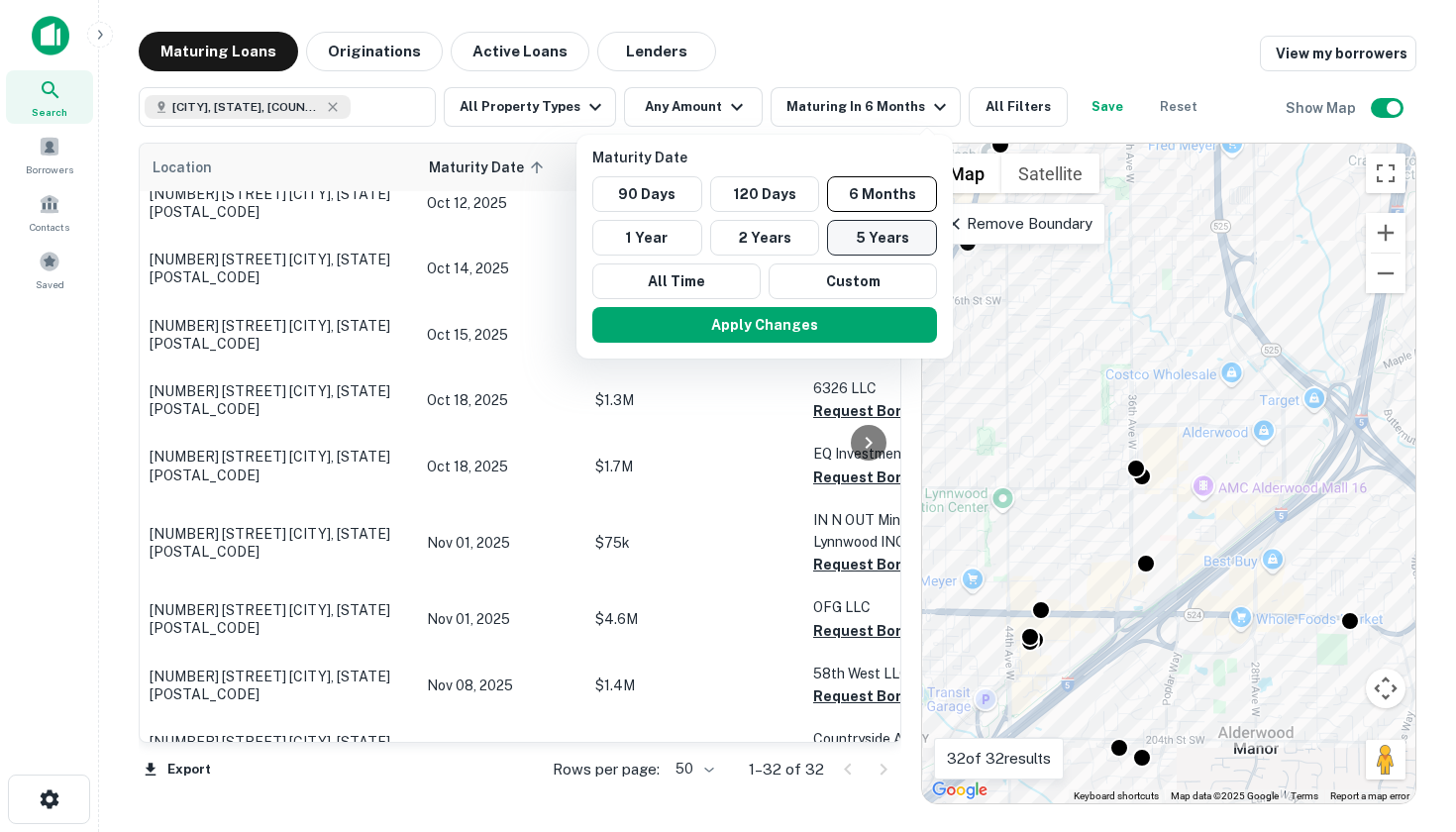 click on "5 Years" at bounding box center [882, 238] 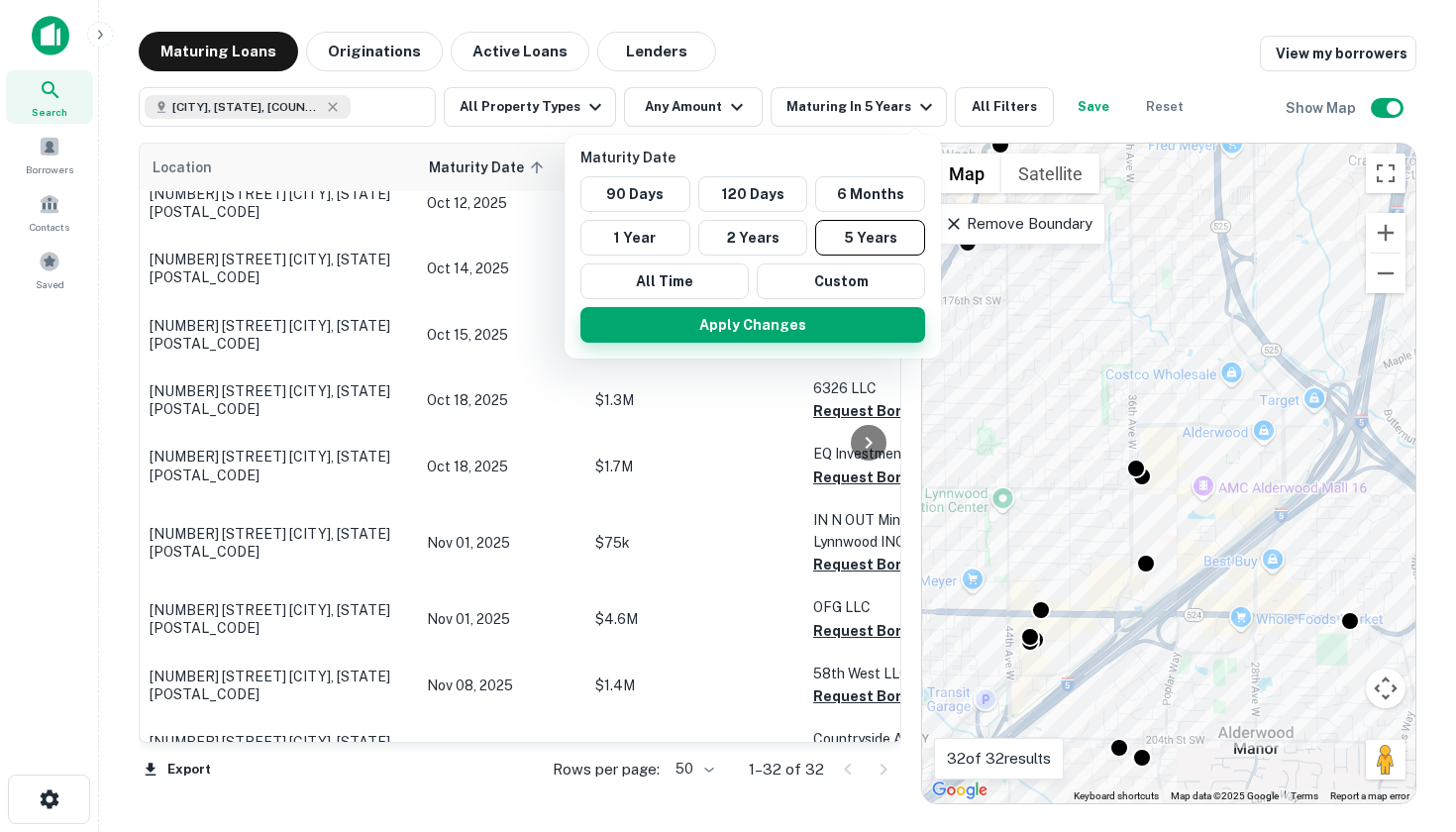 click on "Apply Changes" at bounding box center (753, 325) 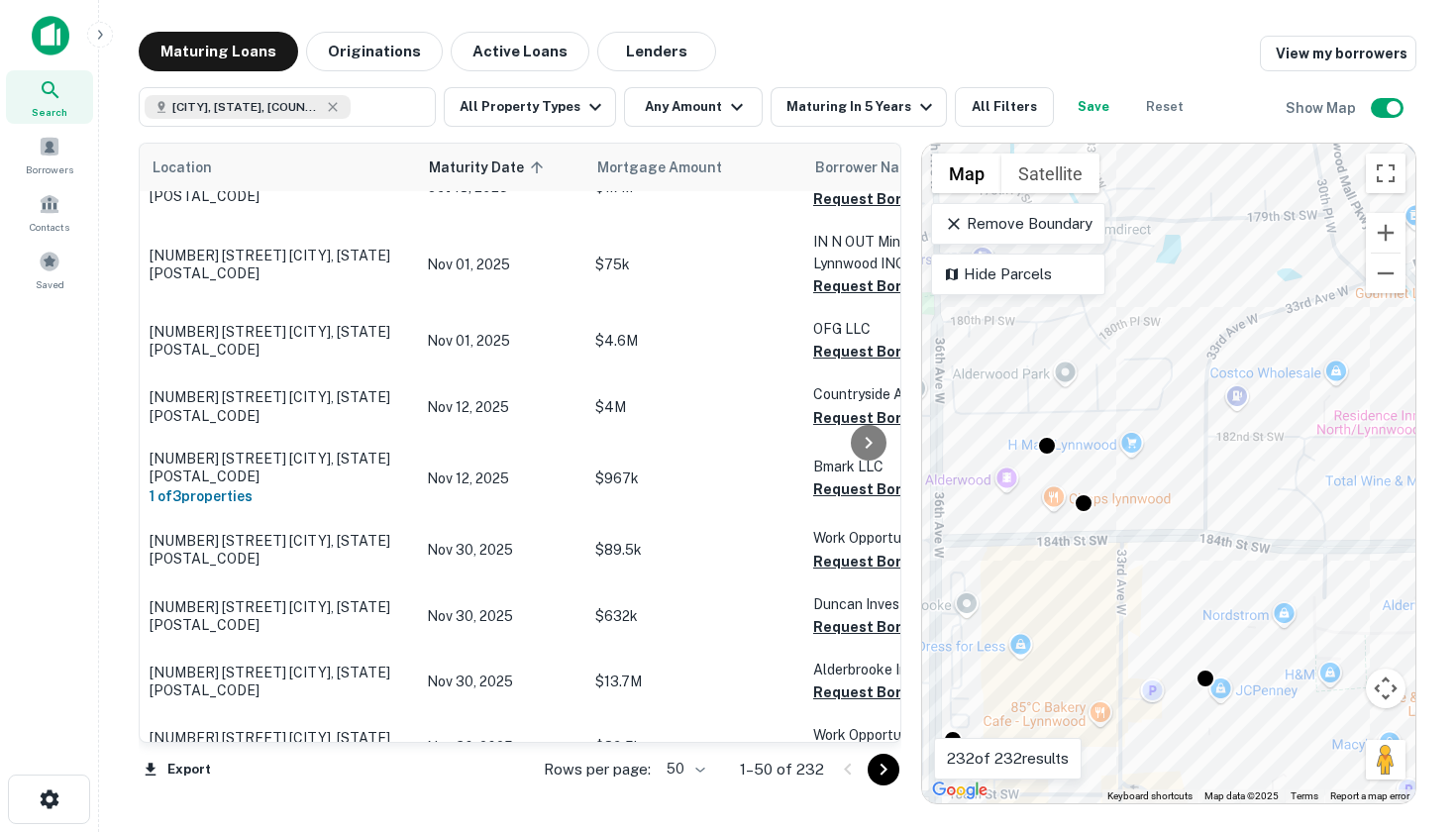 drag, startPoint x: 1116, startPoint y: 351, endPoint x: 1329, endPoint y: 544, distance: 287.4335 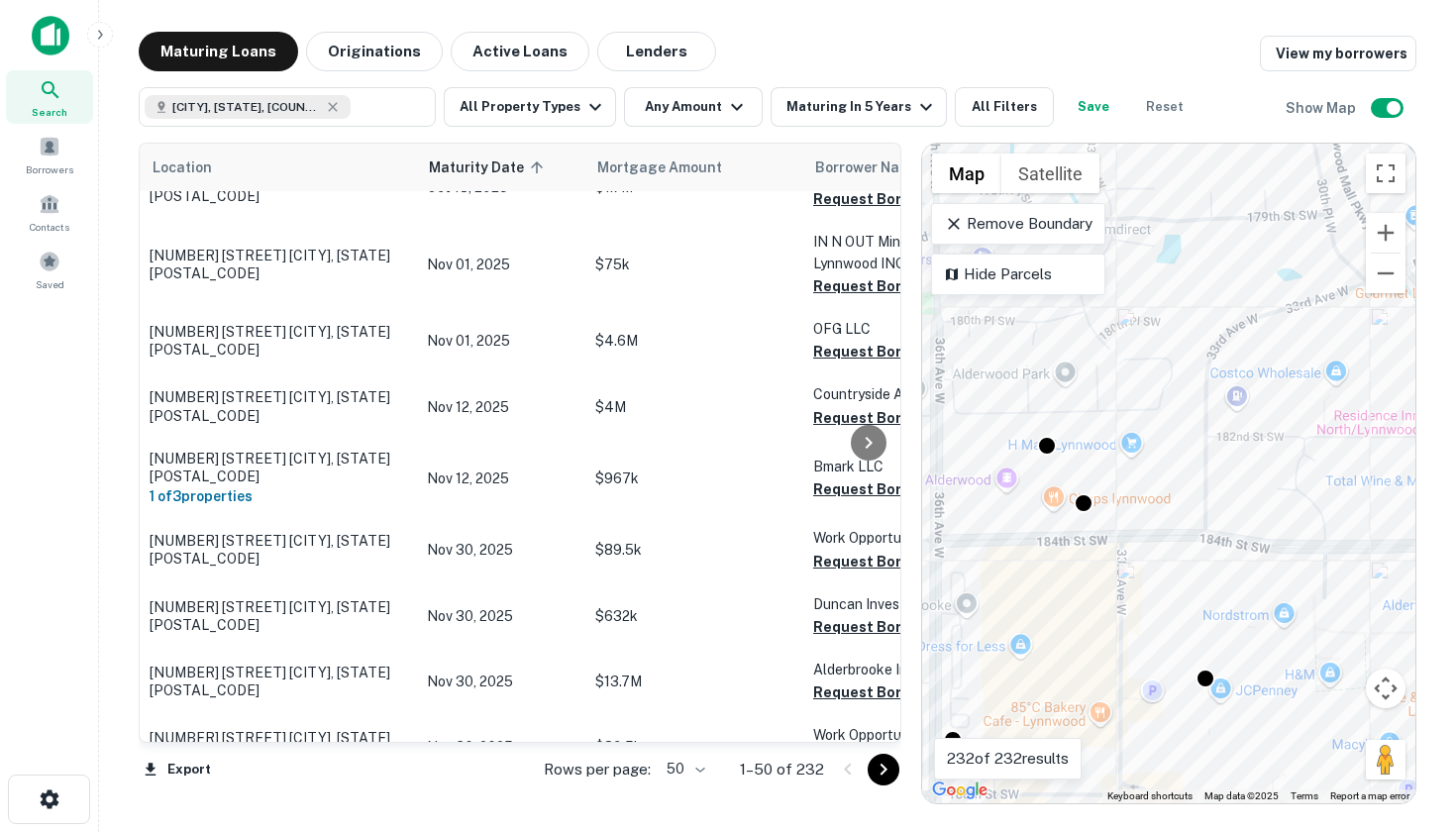 click on "To activate drag with keyboard, press Alt + Enter. Once in keyboard drag state, use the arrow keys to move the marker. To complete the drag, press the Enter key. To cancel, press Escape." at bounding box center [1169, 473] 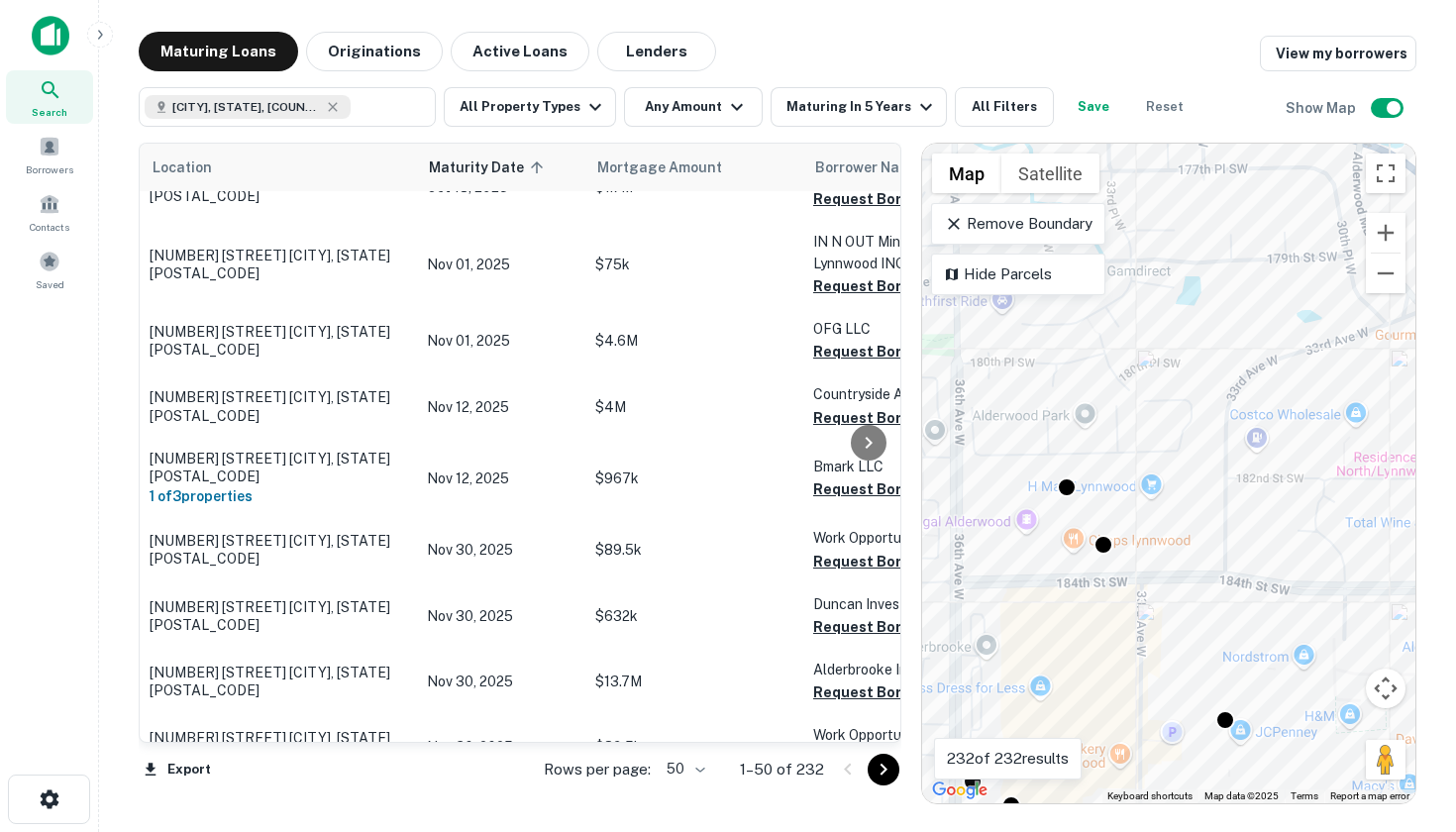 drag, startPoint x: 1136, startPoint y: 577, endPoint x: 1156, endPoint y: 619, distance: 46.518813 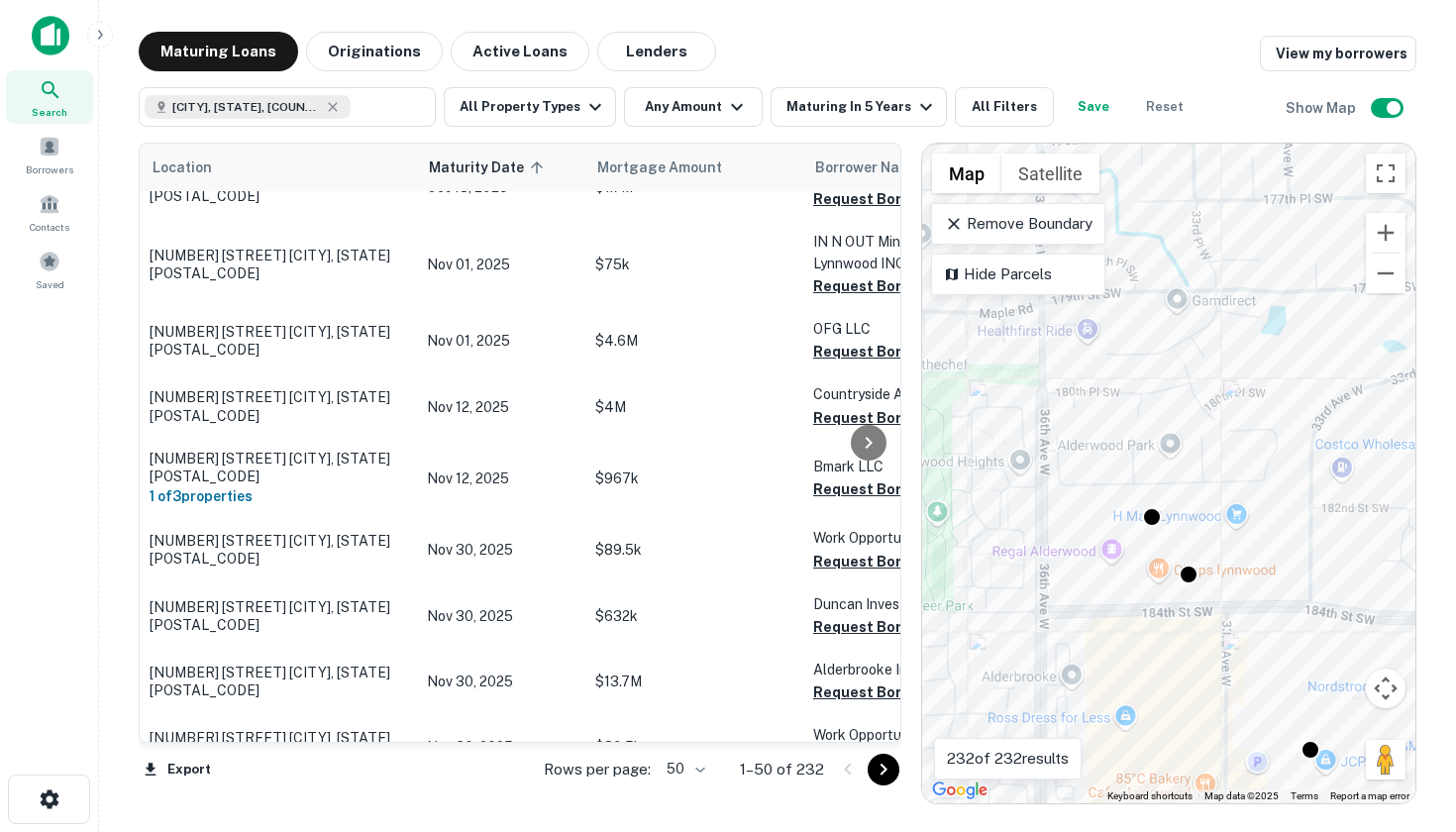 drag, startPoint x: 1170, startPoint y: 541, endPoint x: 1257, endPoint y: 571, distance: 92.02717 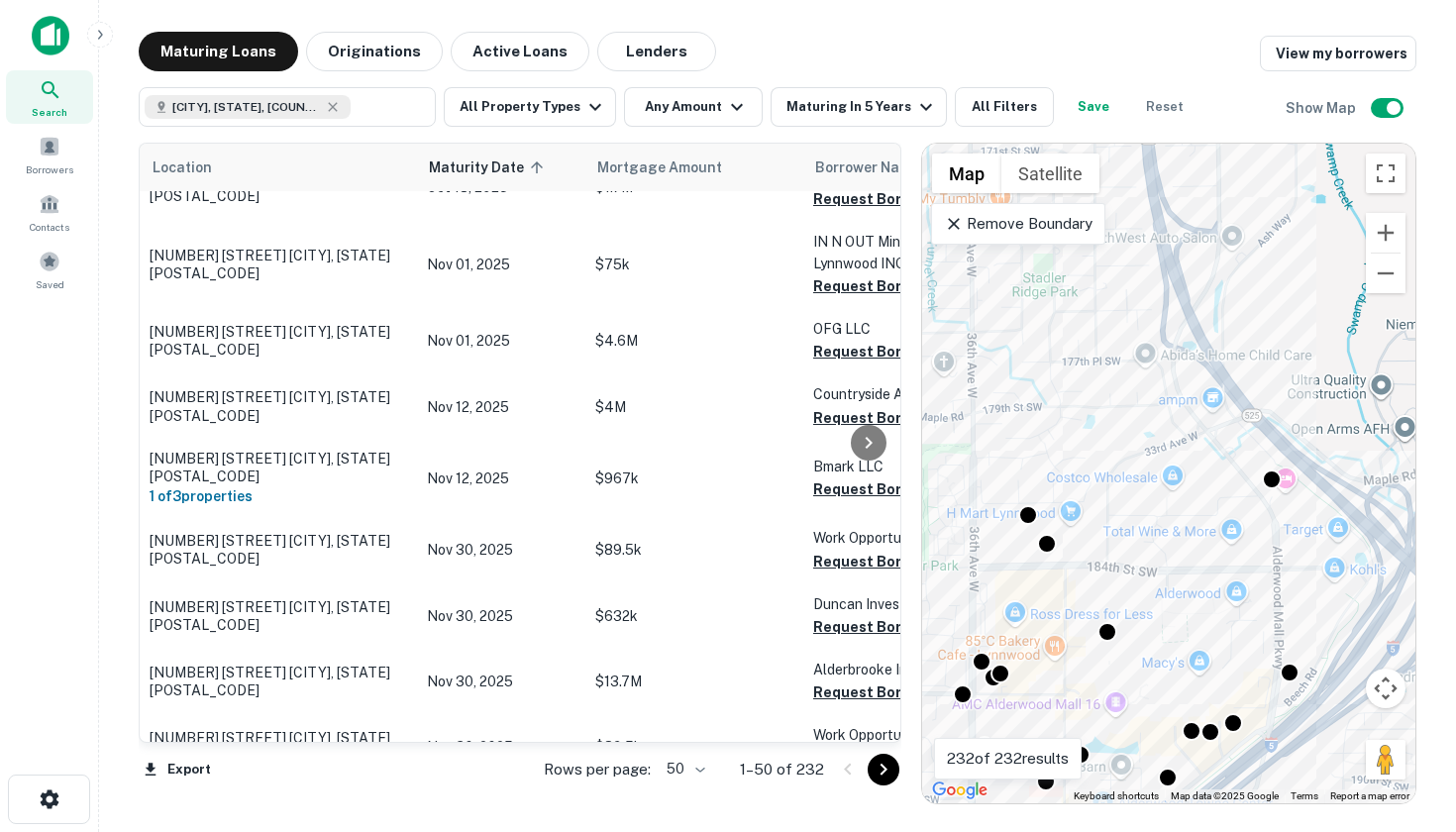 drag, startPoint x: 1304, startPoint y: 580, endPoint x: 1141, endPoint y: 554, distance: 165.0606 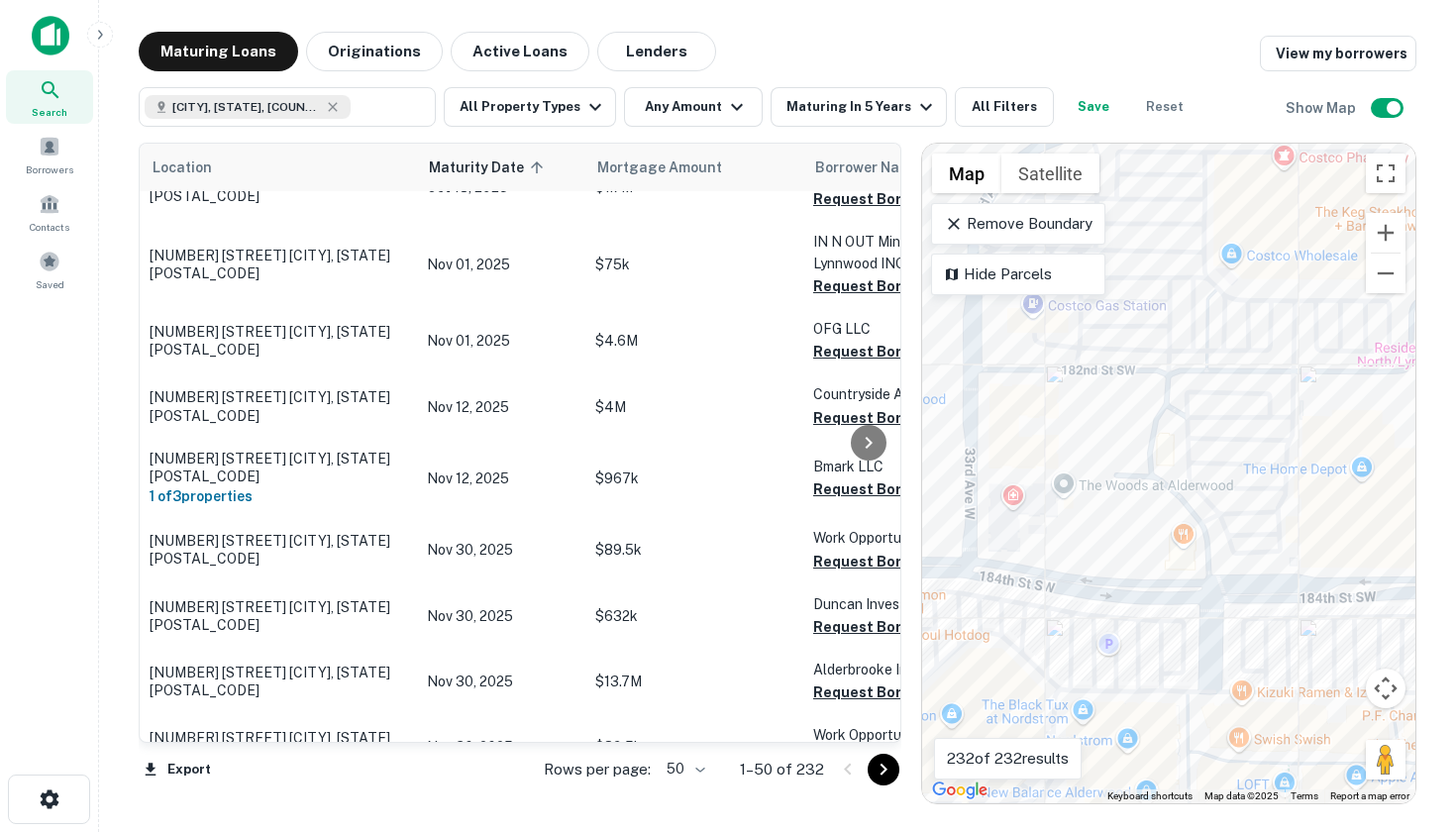 drag, startPoint x: 1122, startPoint y: 542, endPoint x: 1300, endPoint y: 524, distance: 178.9078 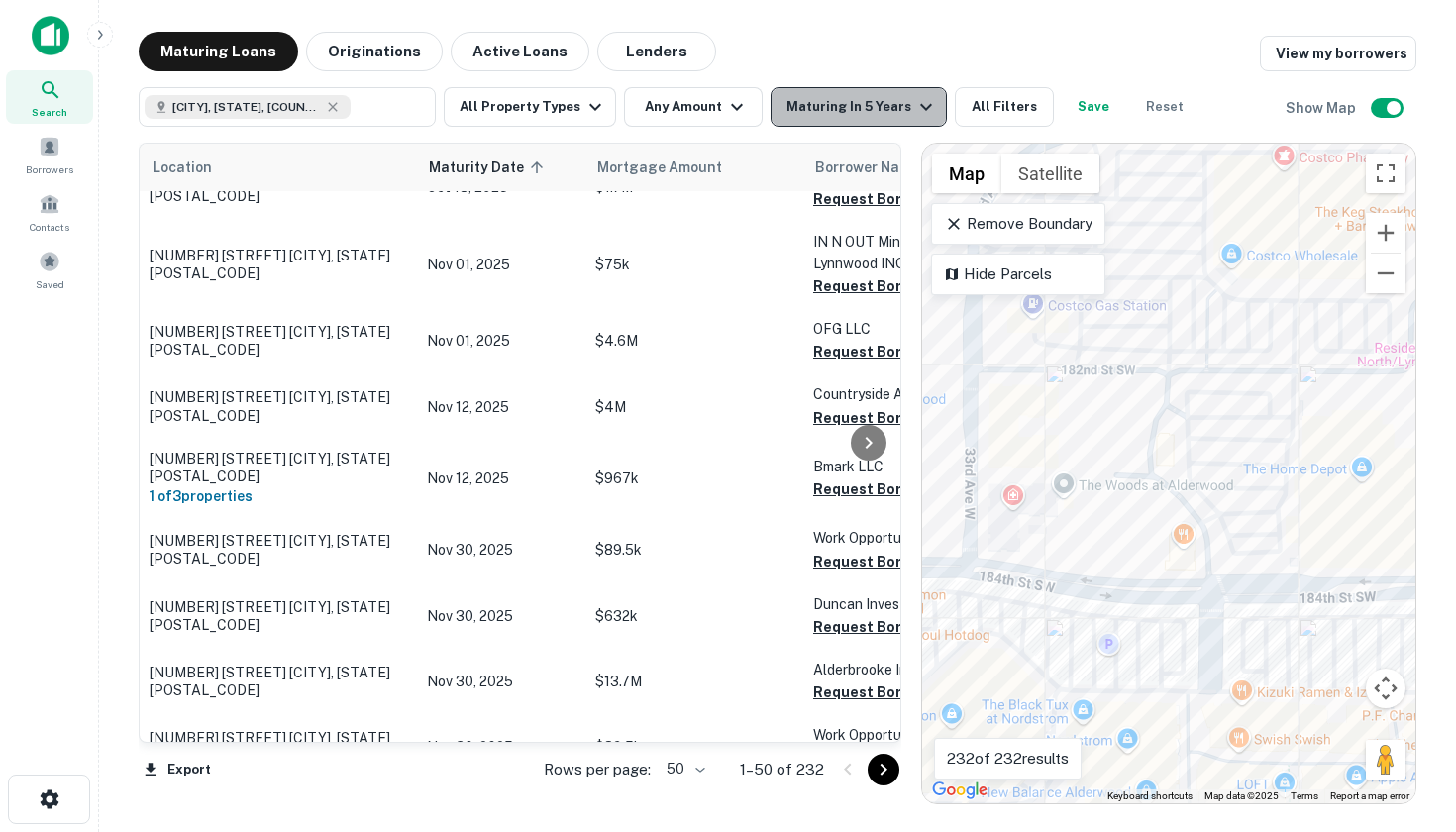 click on "Maturing In 5 Years" at bounding box center [862, 107] 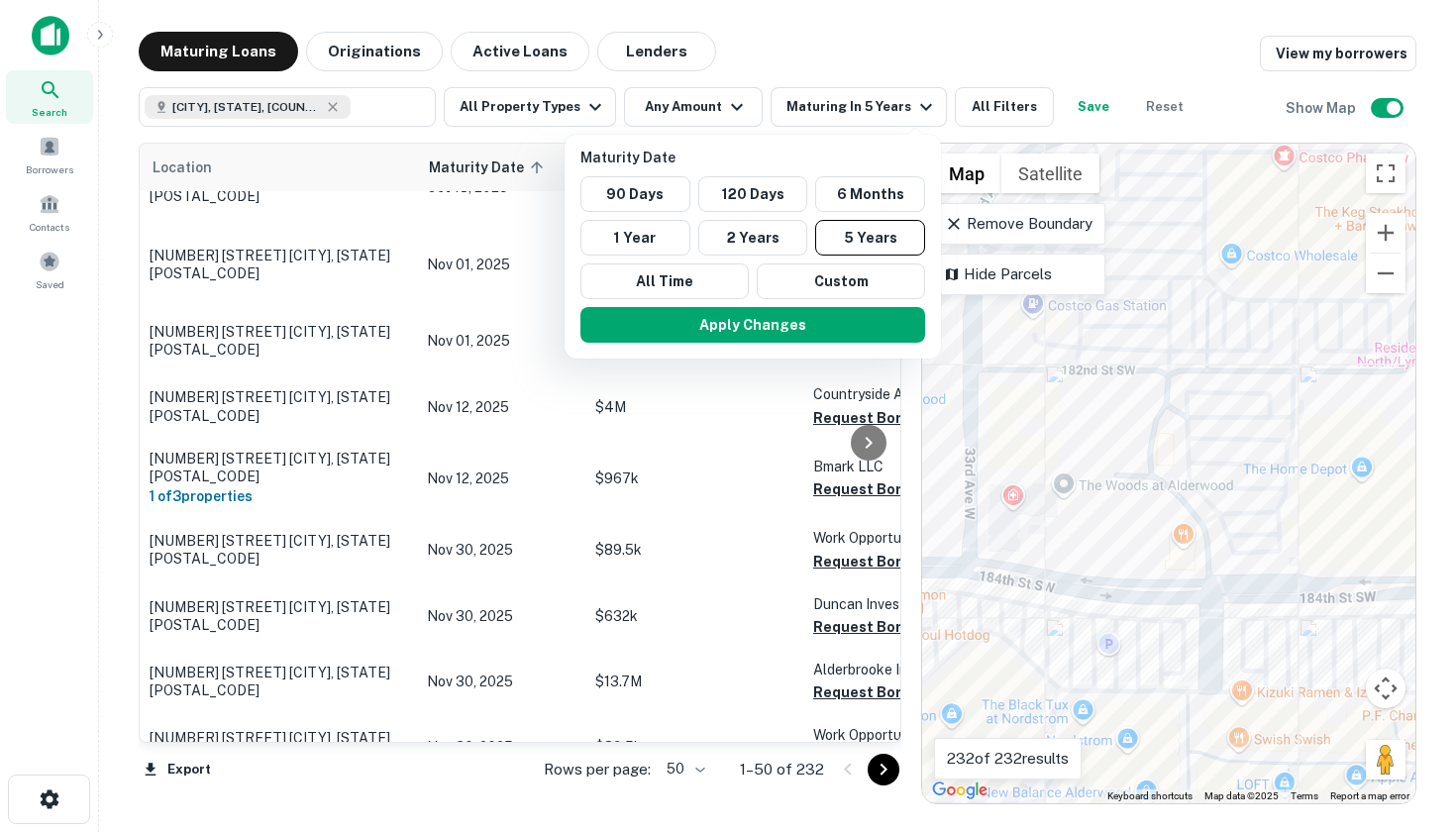 click at bounding box center (728, 416) 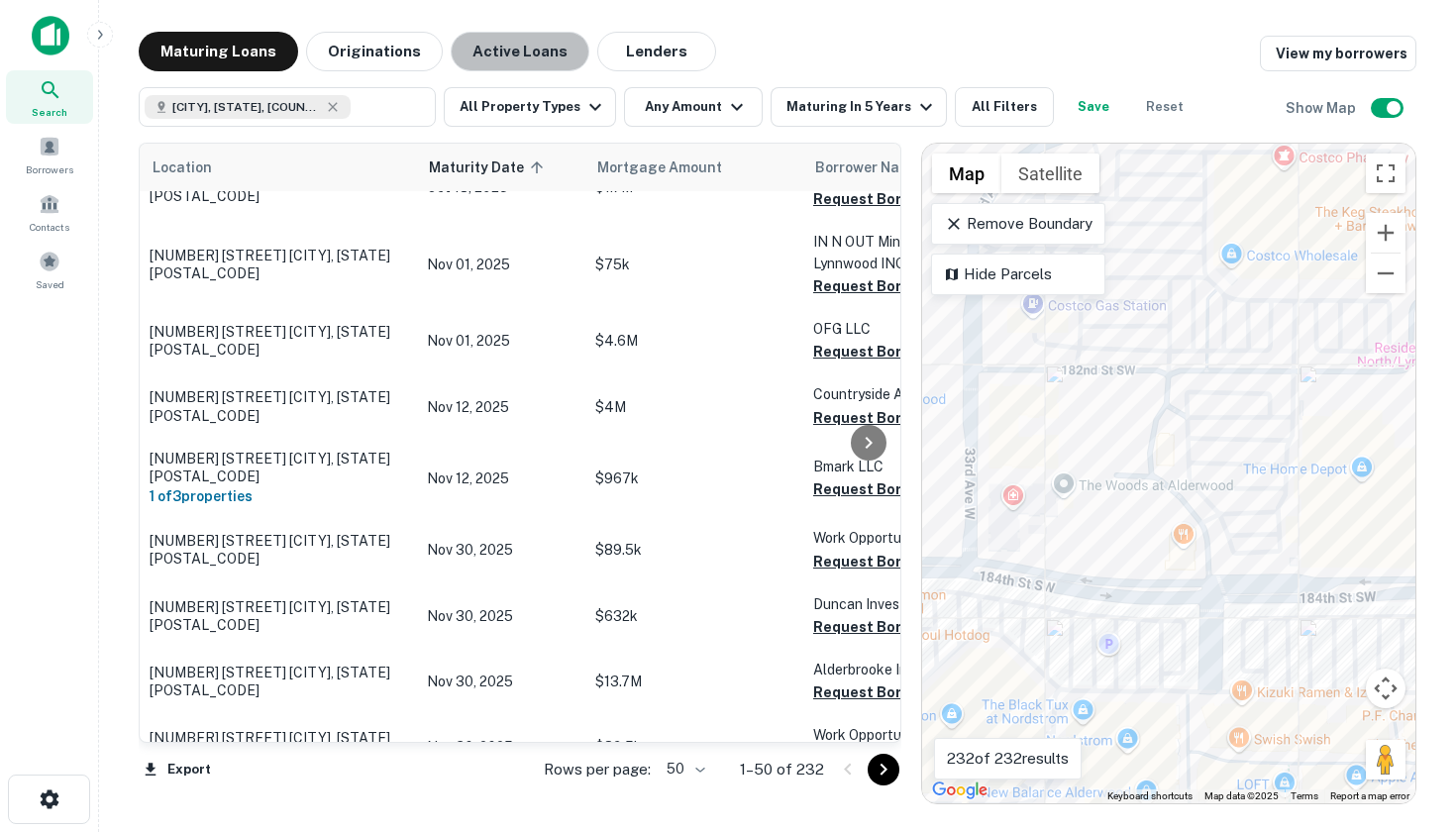 click on "Active Loans" at bounding box center [520, 52] 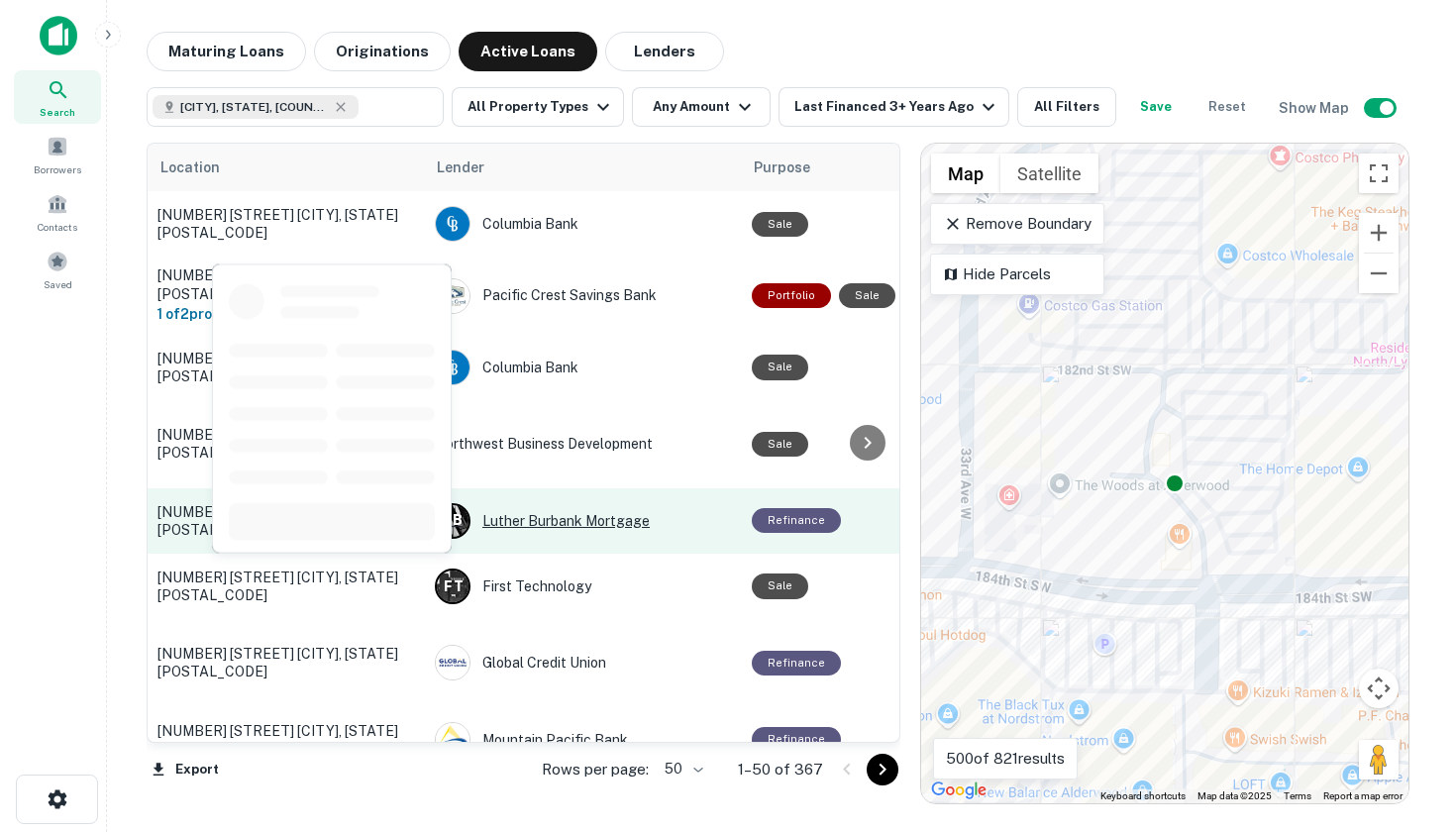 scroll, scrollTop: 4, scrollLeft: 0, axis: vertical 